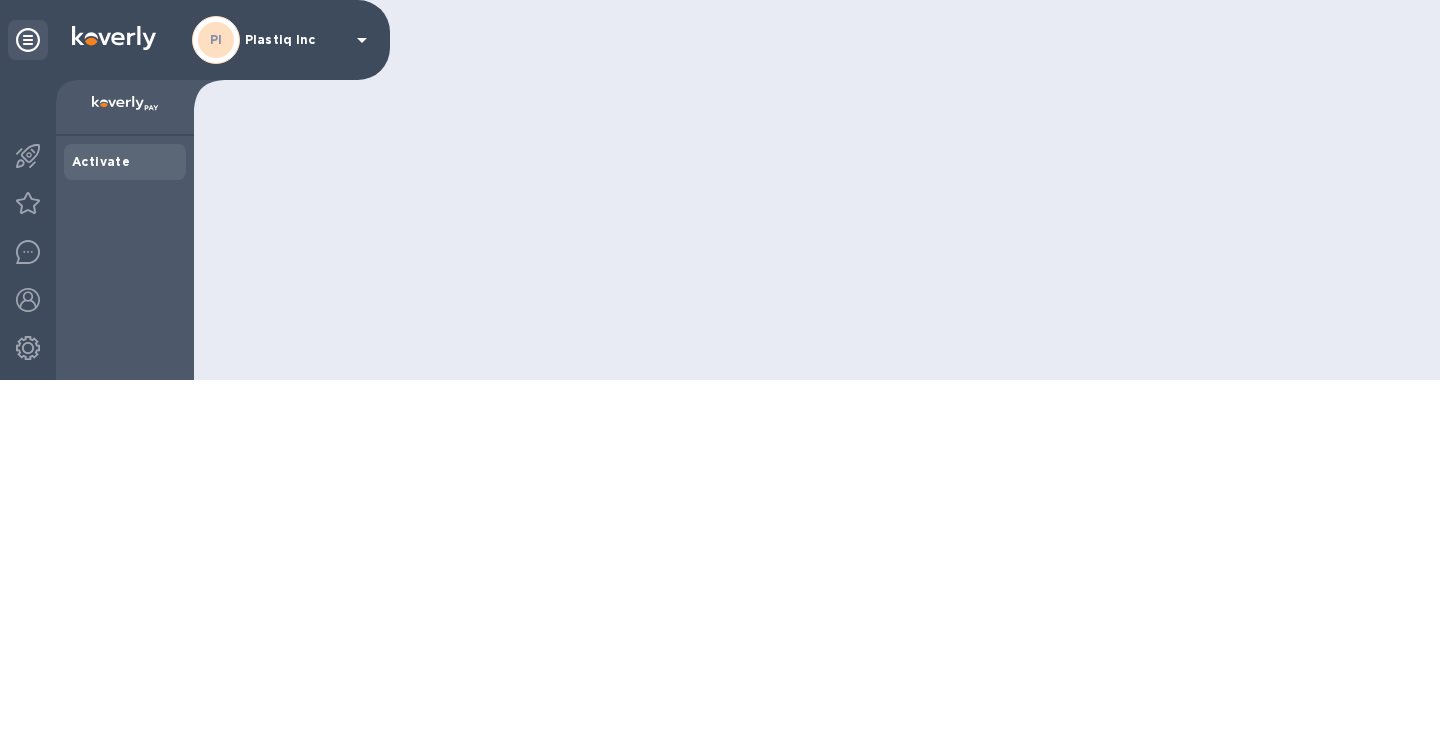 scroll, scrollTop: 0, scrollLeft: 0, axis: both 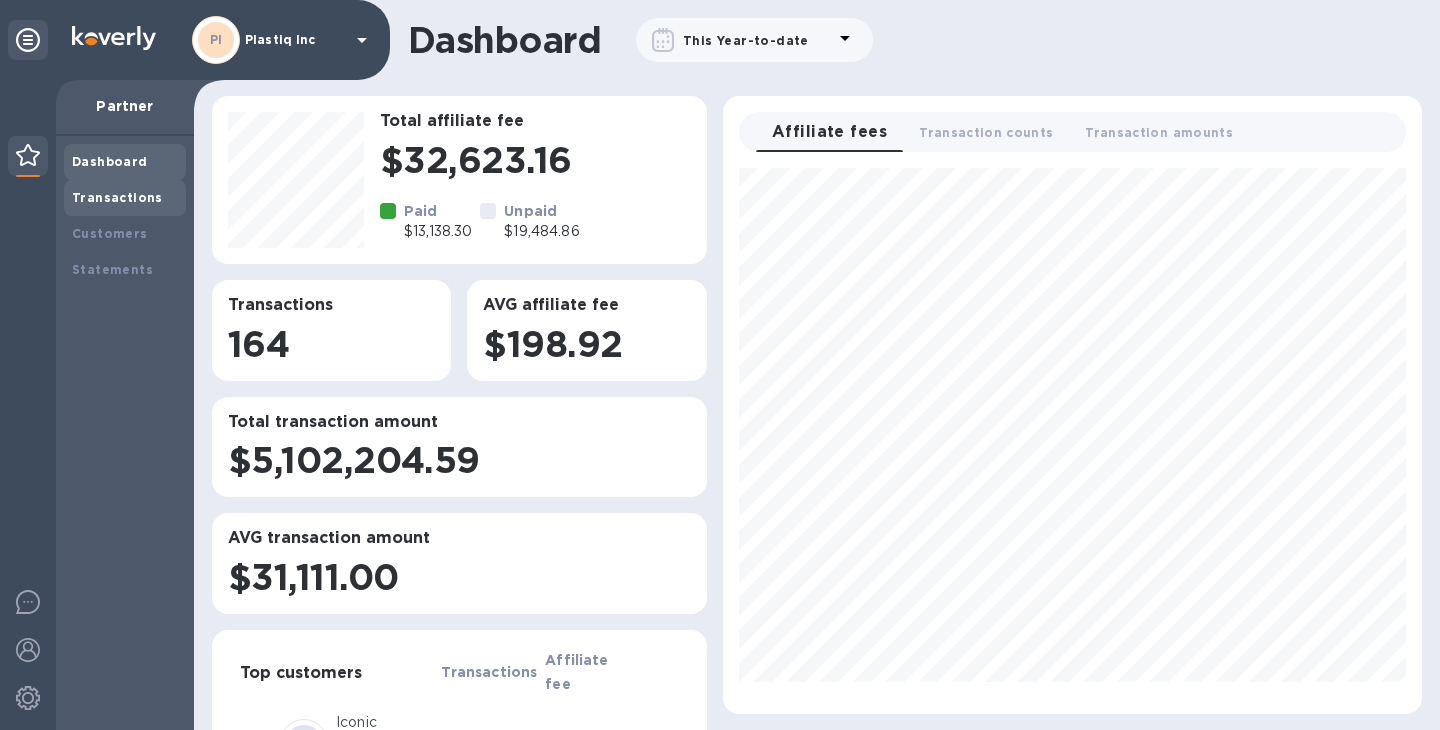 click on "Transactions" at bounding box center (117, 197) 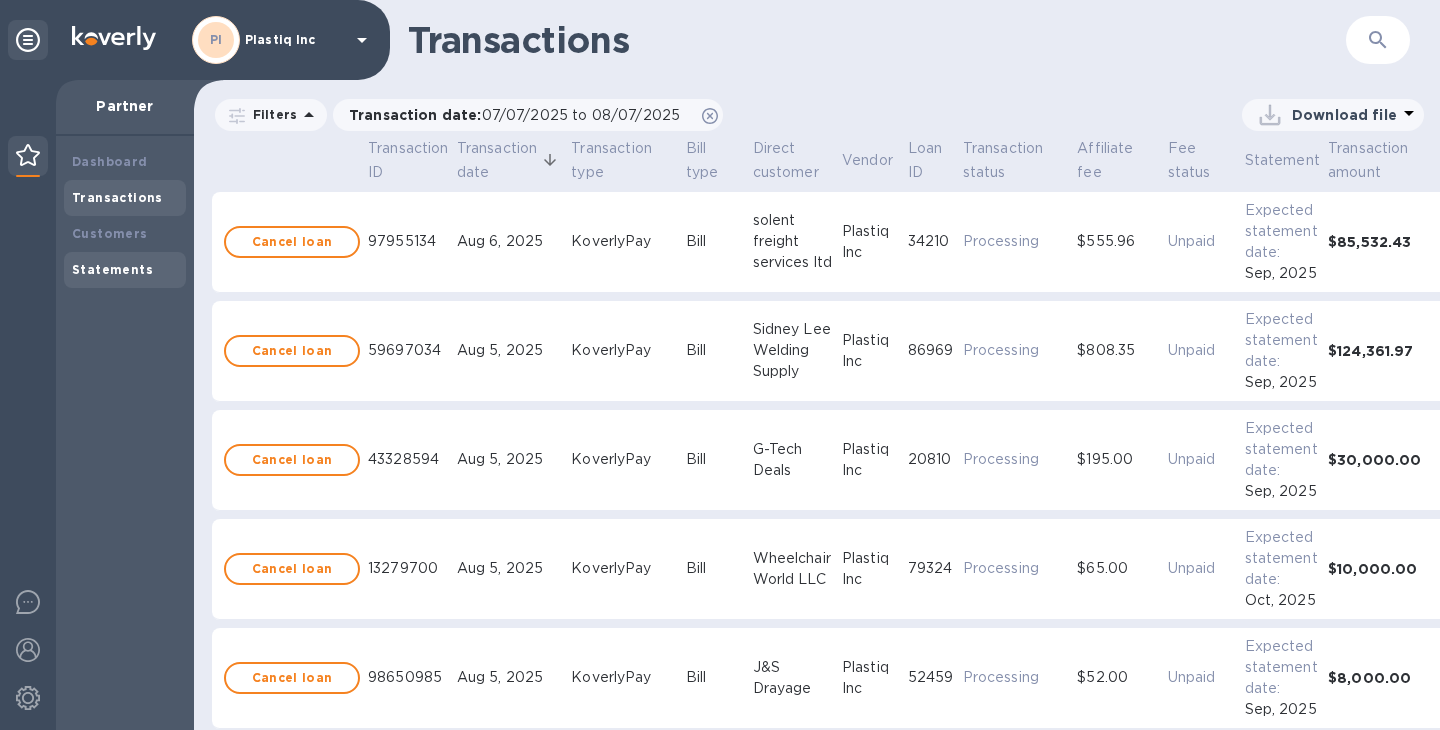click on "Statements" at bounding box center (112, 269) 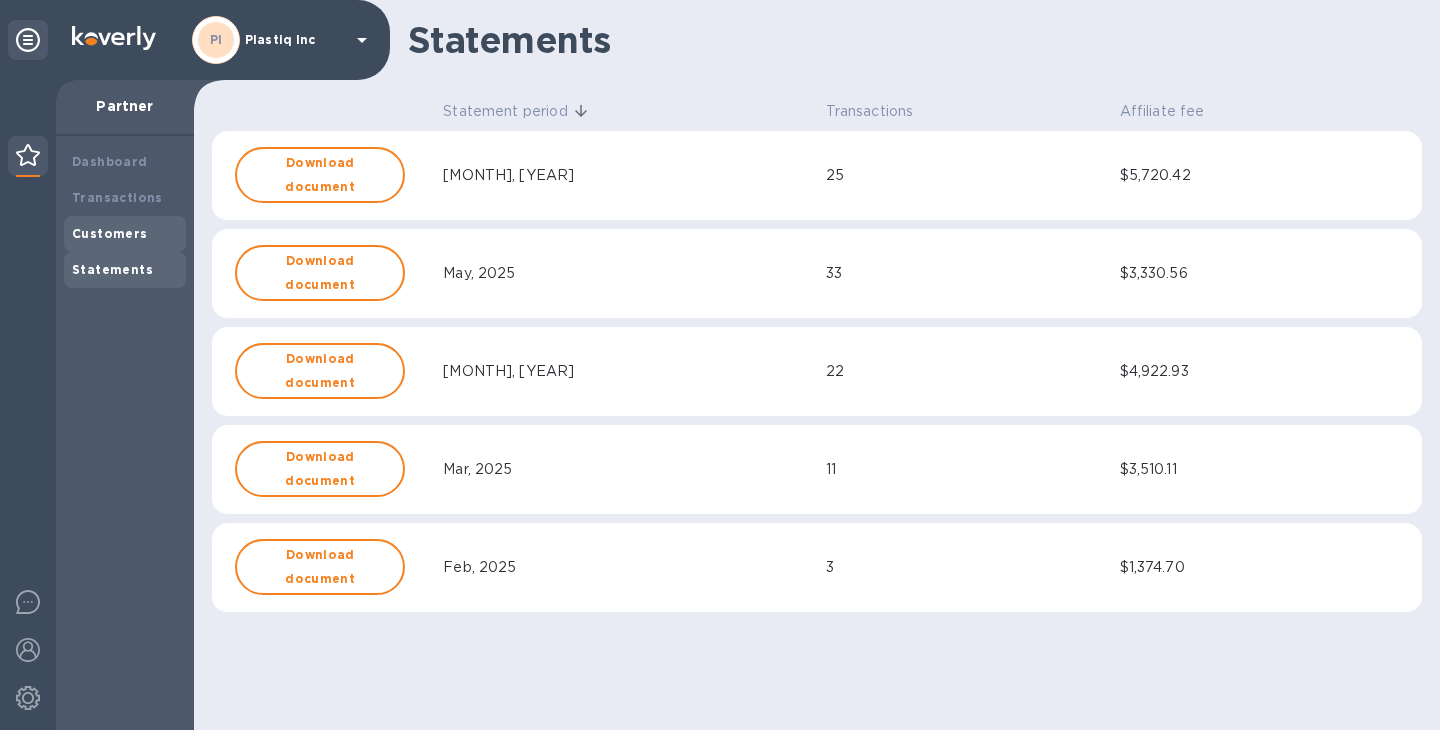 click on "Customers" at bounding box center (110, 233) 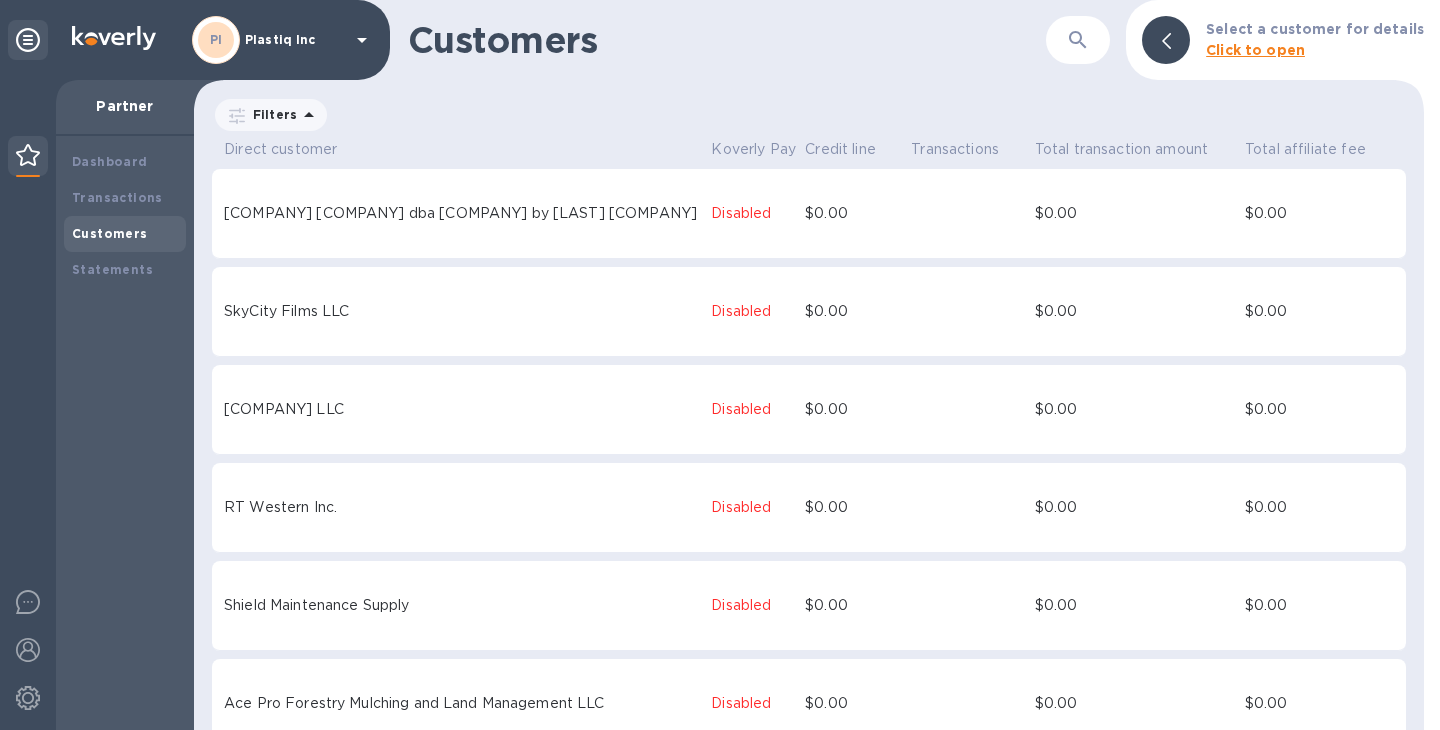 click on "Click to open" at bounding box center (1255, 50) 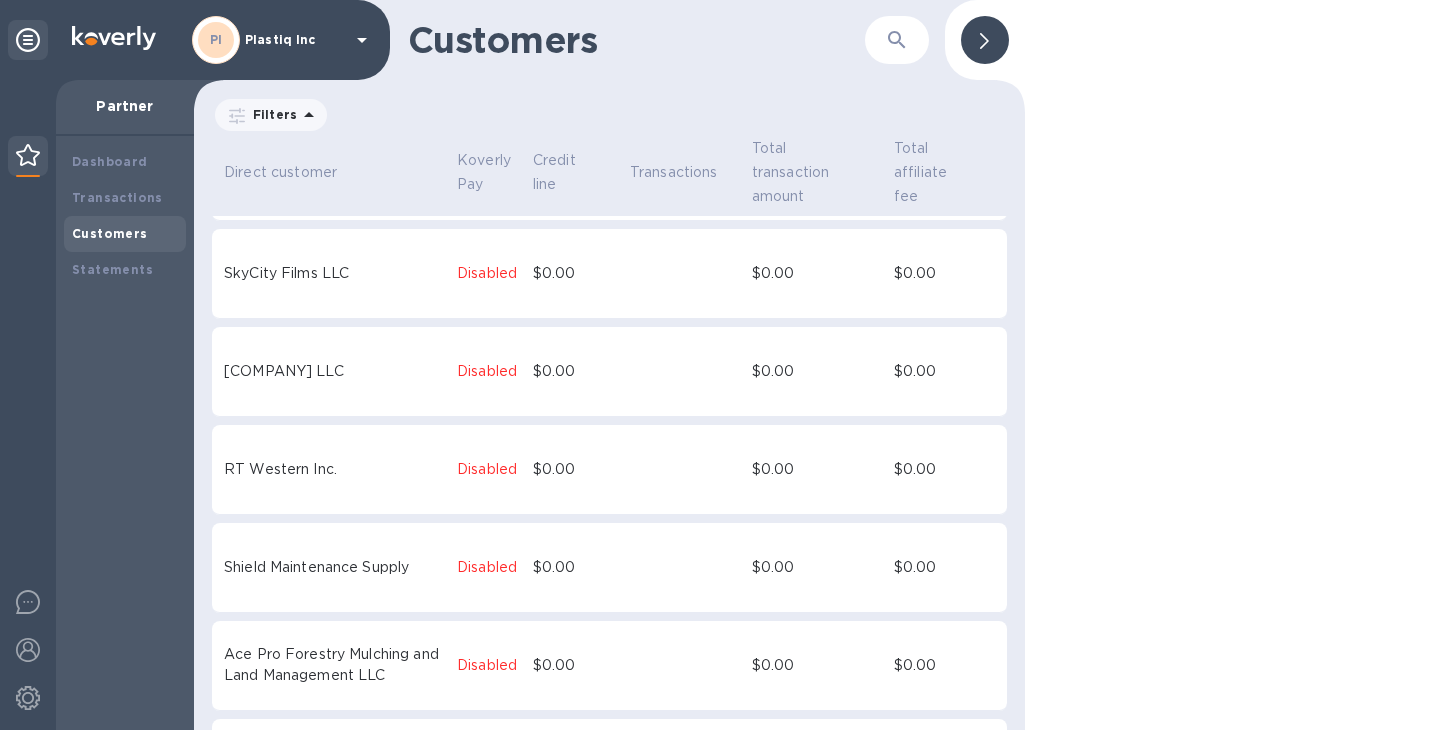 scroll, scrollTop: 0, scrollLeft: 0, axis: both 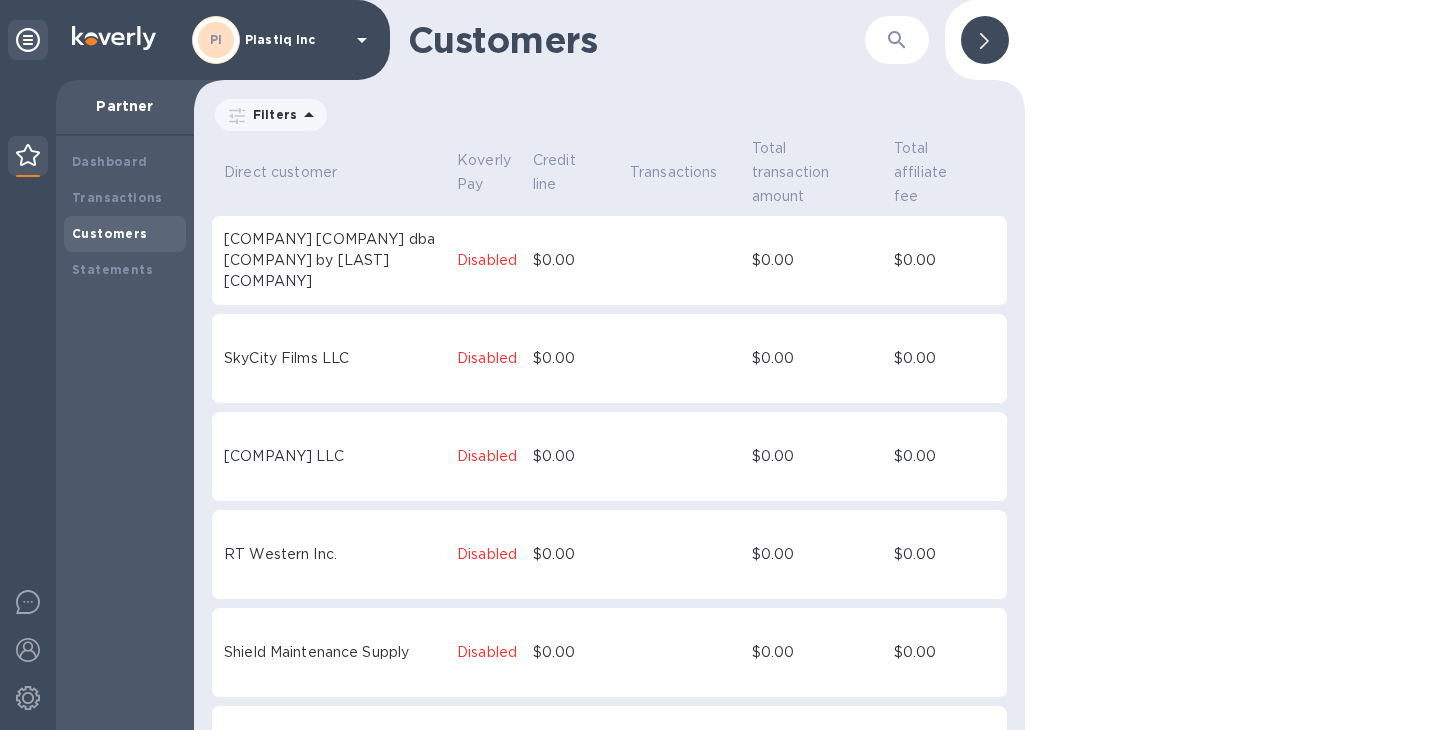 click 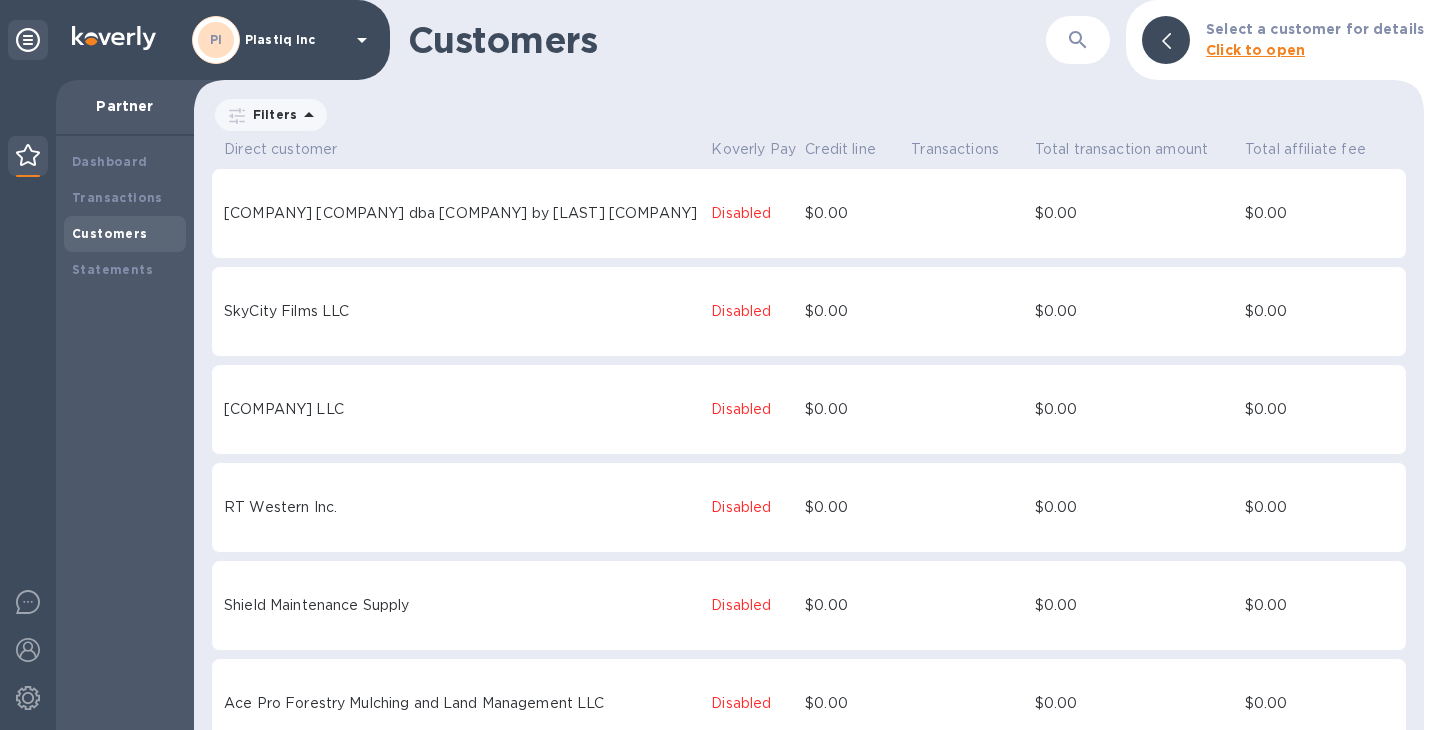click on "Customers ​ Select a customer for details Click to open" at bounding box center [809, 40] 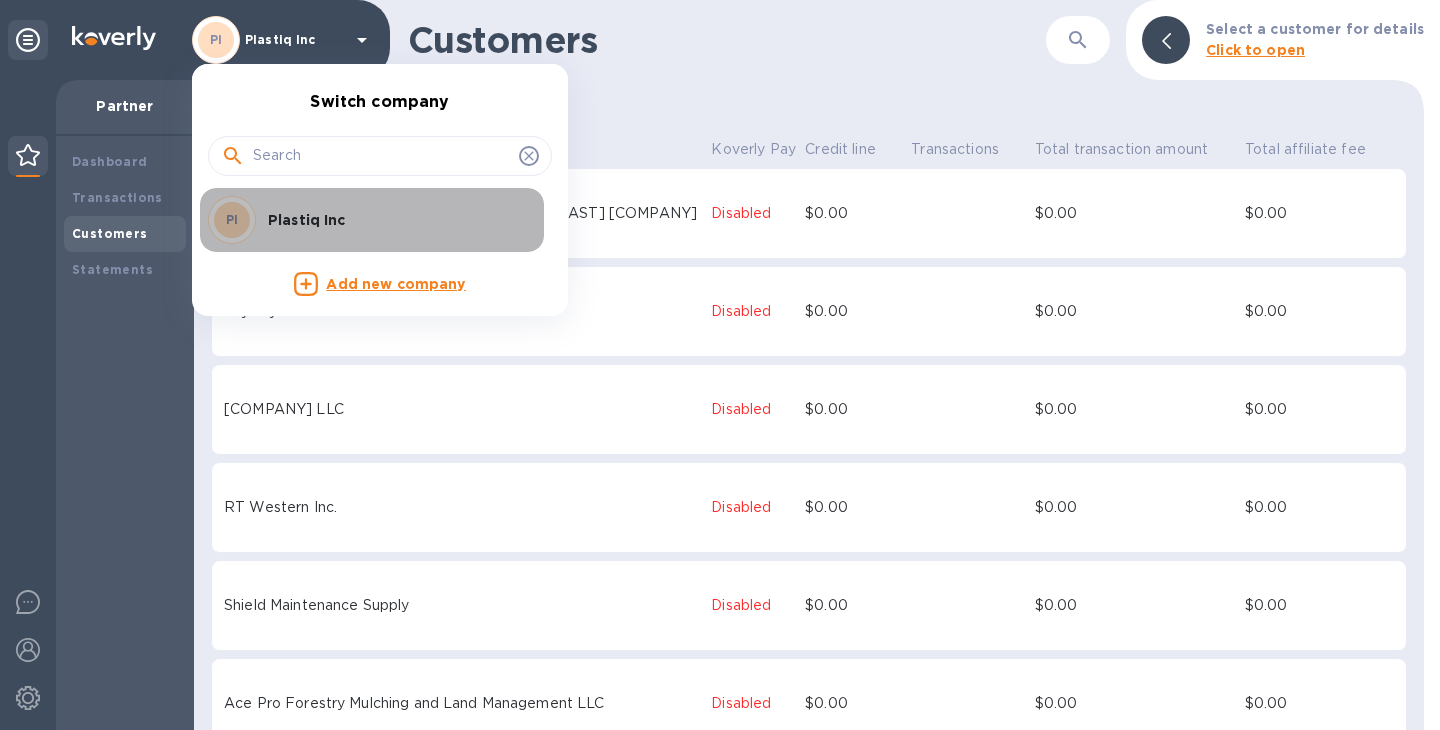 click on "Plastiq Inc" at bounding box center (394, 220) 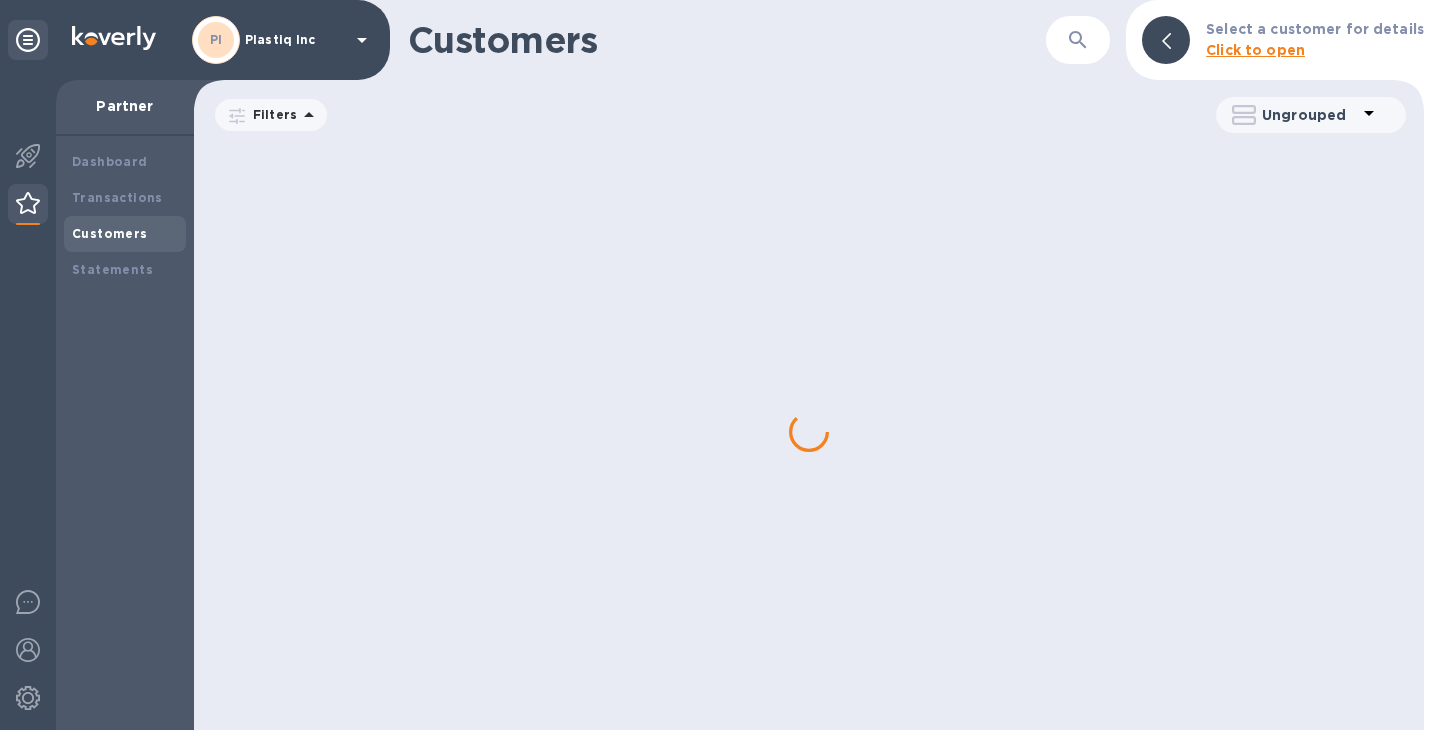 scroll, scrollTop: 0, scrollLeft: 0, axis: both 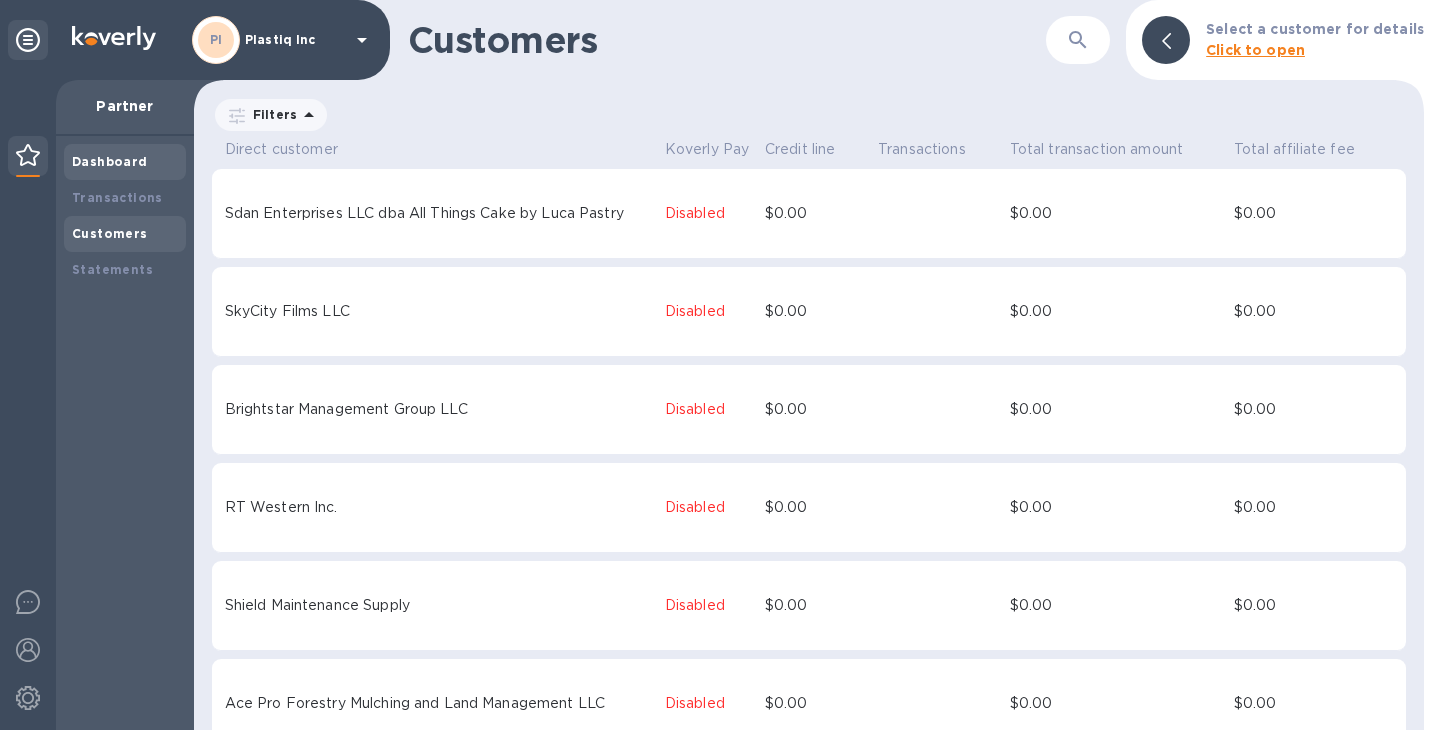 click on "Dashboard" at bounding box center (110, 161) 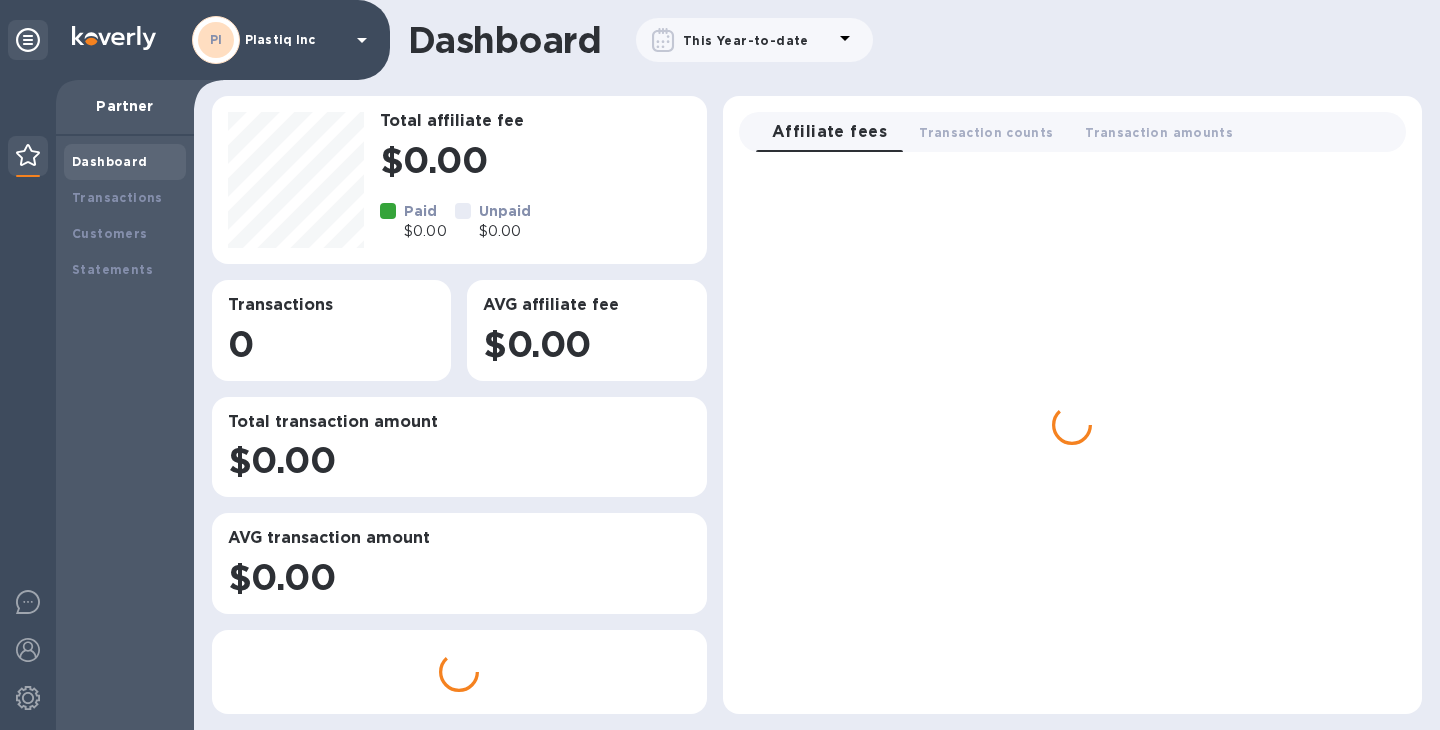 scroll, scrollTop: 999270, scrollLeft: 998754, axis: both 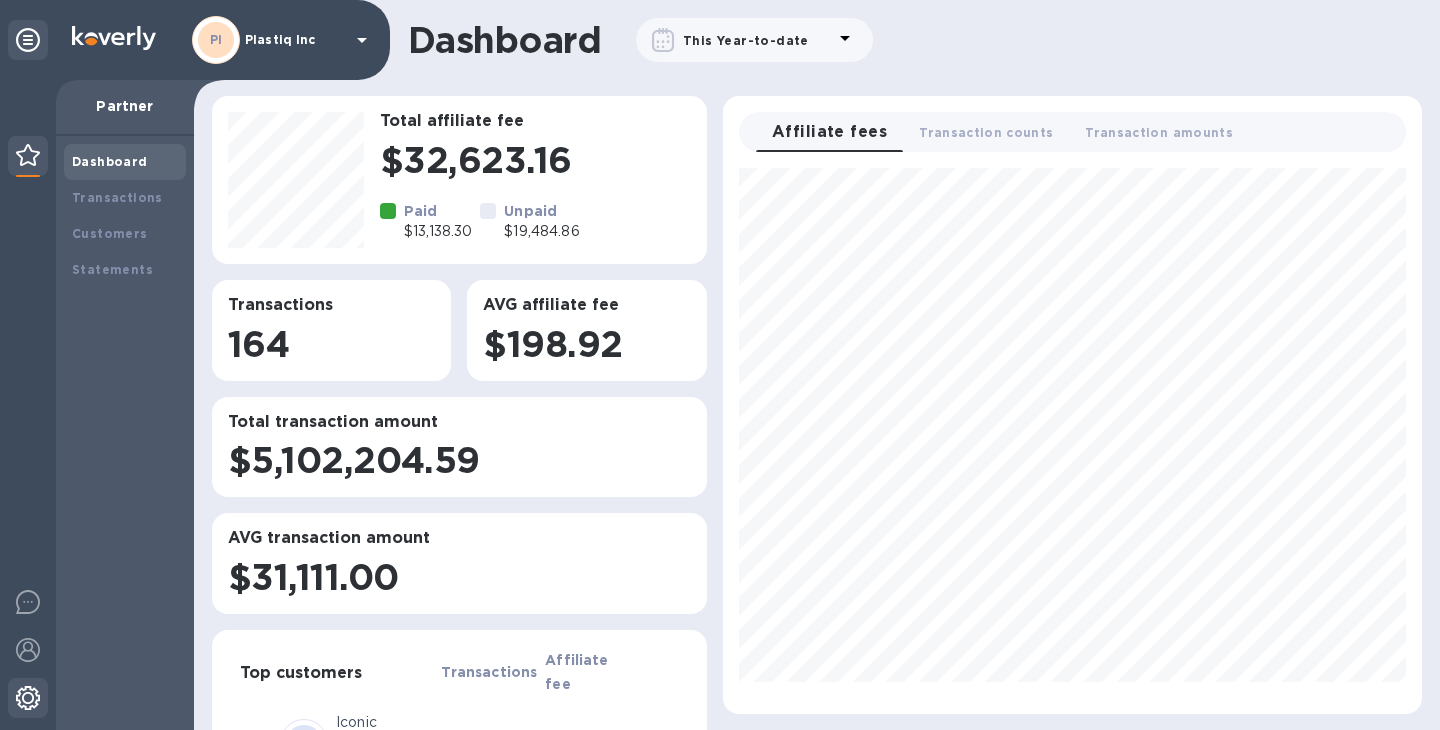 click at bounding box center [28, 698] 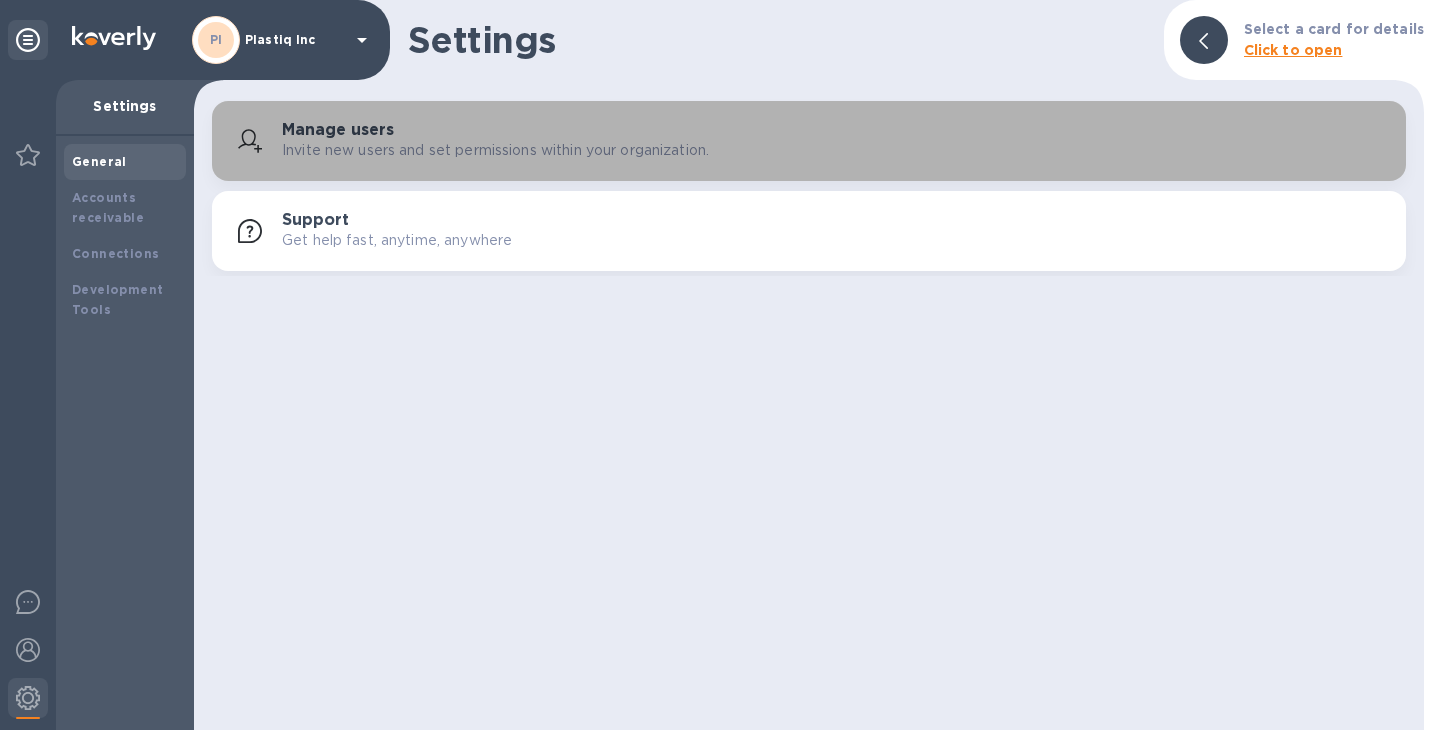 click on "Manage users Invite new users and set permissions within your organization." at bounding box center (836, 141) 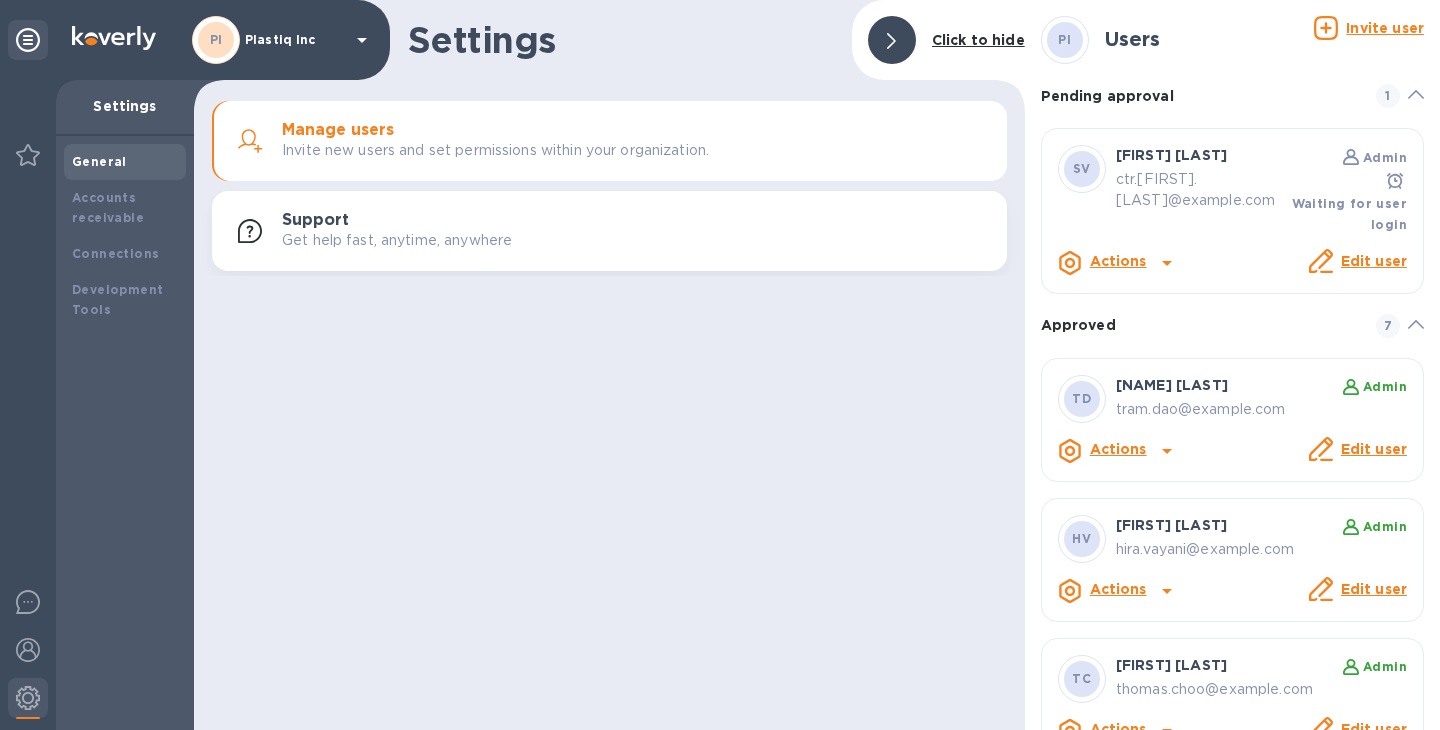 scroll, scrollTop: 0, scrollLeft: 0, axis: both 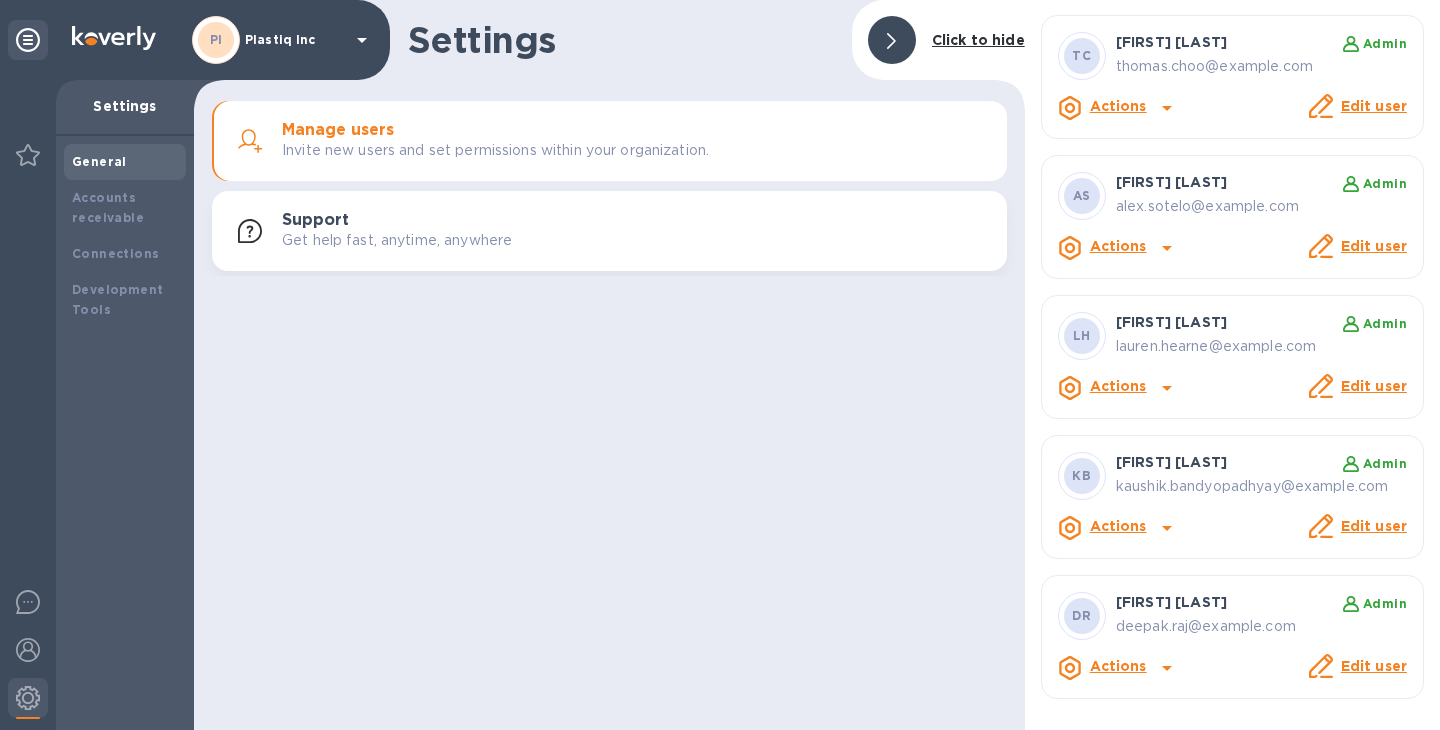 click 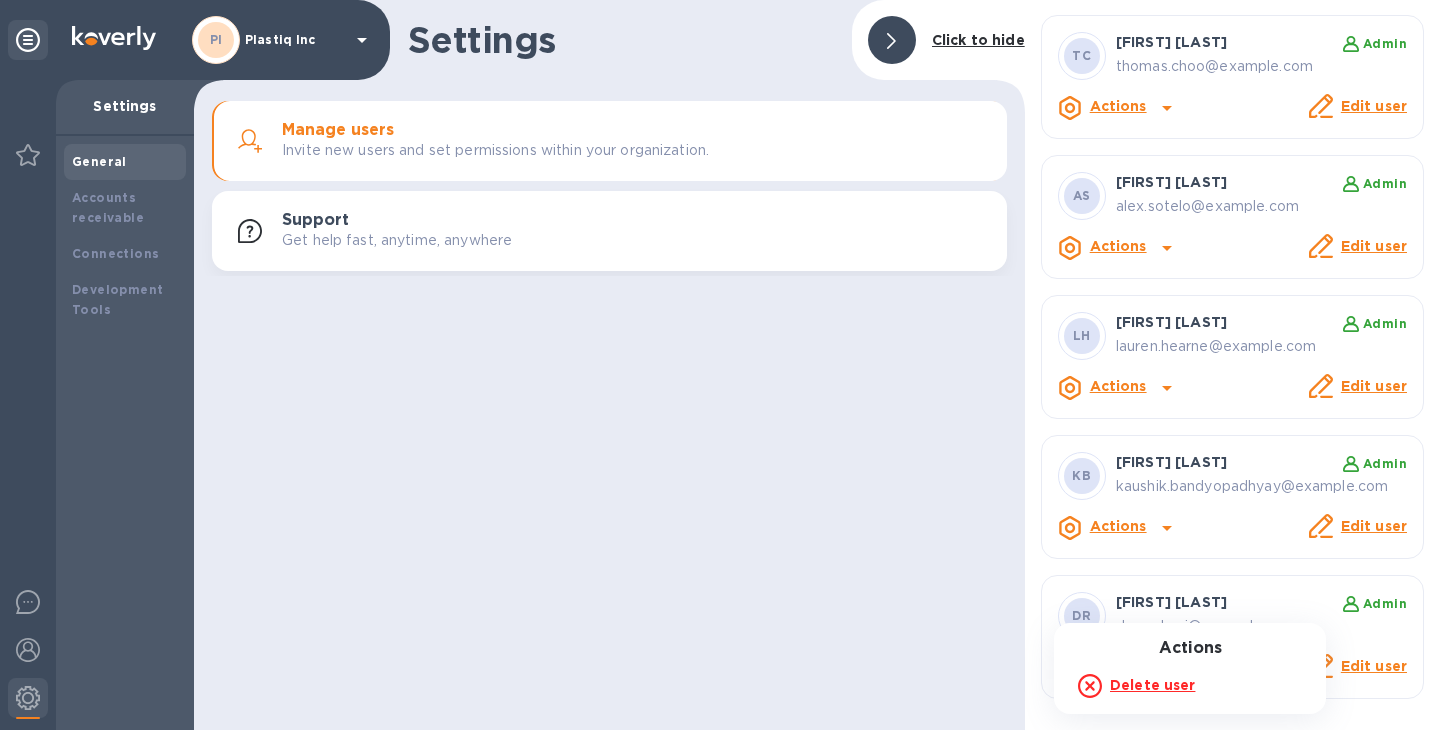 click at bounding box center [720, 365] 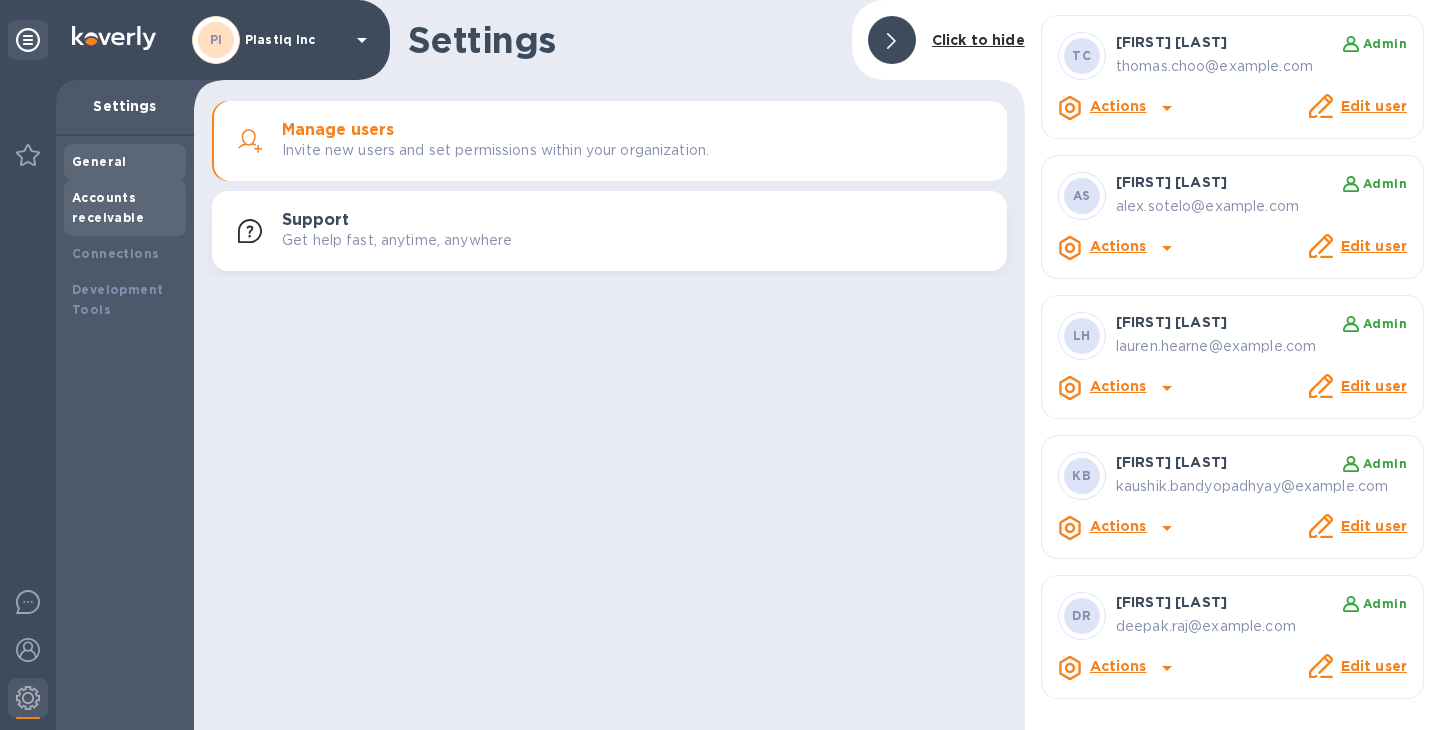 click on "Accounts receivable" at bounding box center [108, 207] 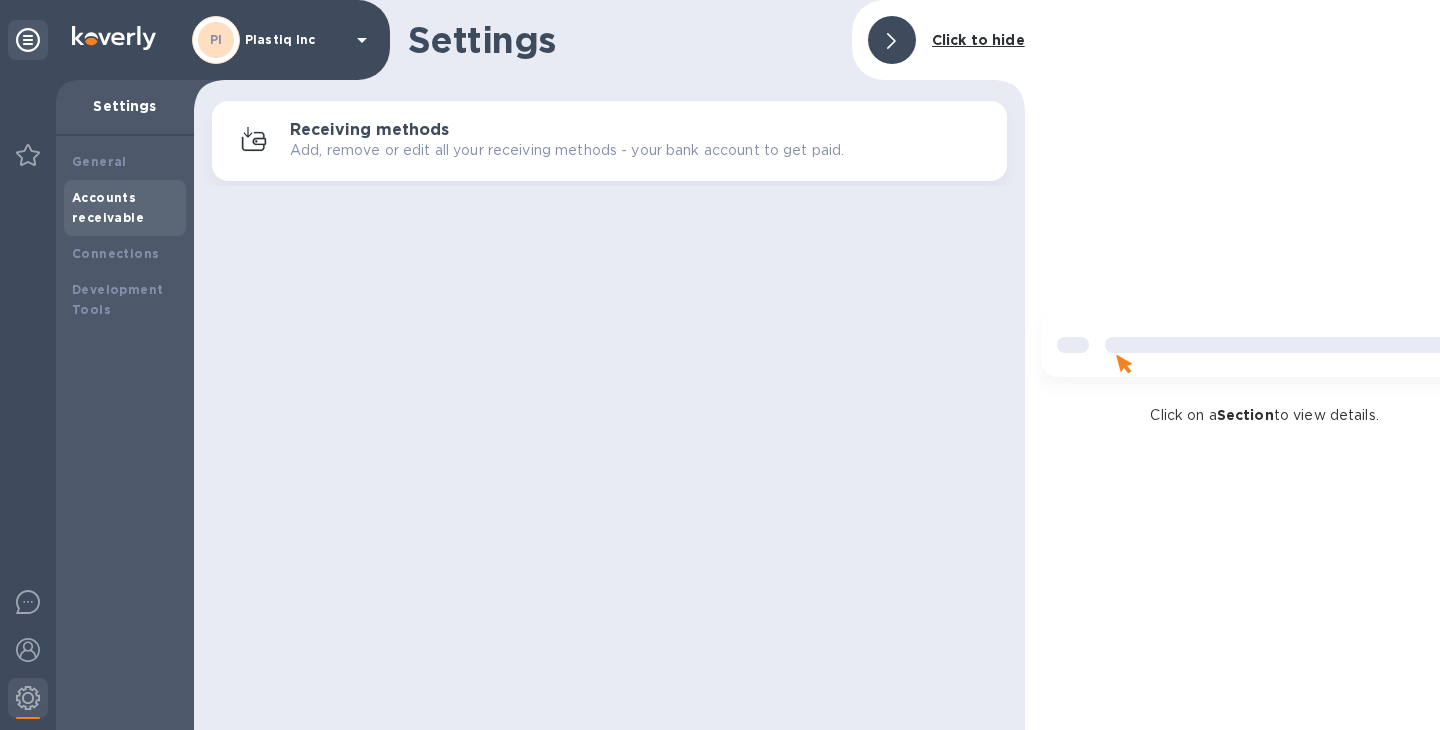 click on "Add, remove or edit all your receiving methods - your bank account to get paid." at bounding box center (567, 150) 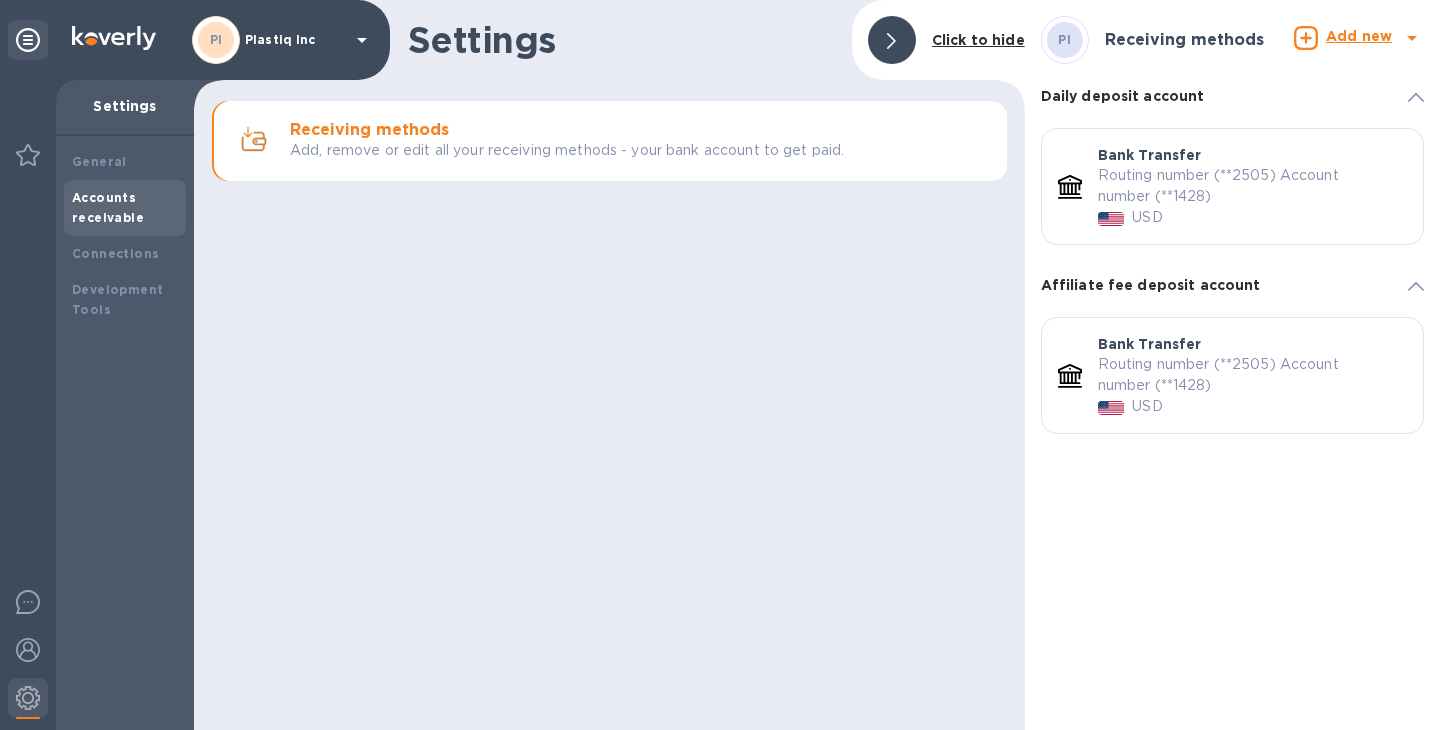click on "Routing number (**2505) Account number (**1428)" at bounding box center (1244, 186) 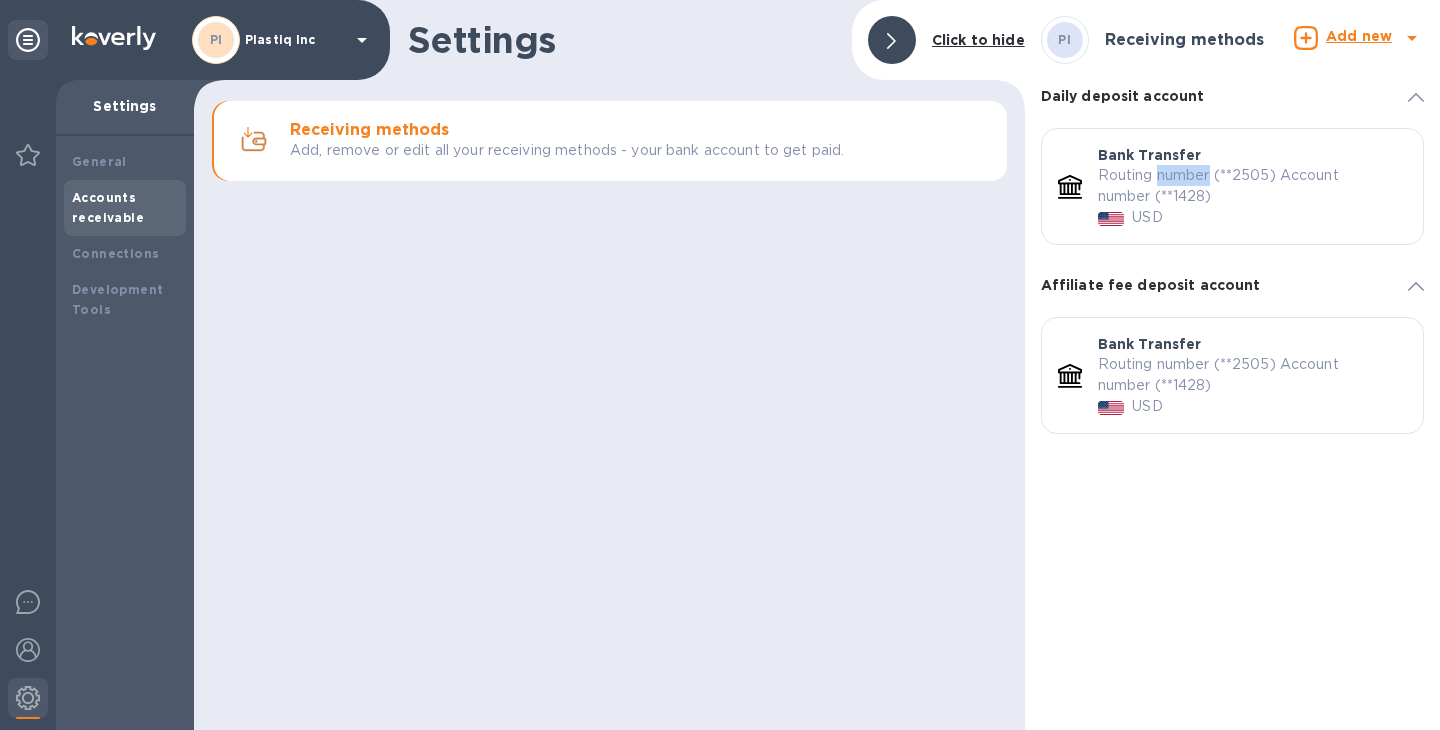 click on "Routing number (**2505) Account number (**1428)" at bounding box center [1244, 186] 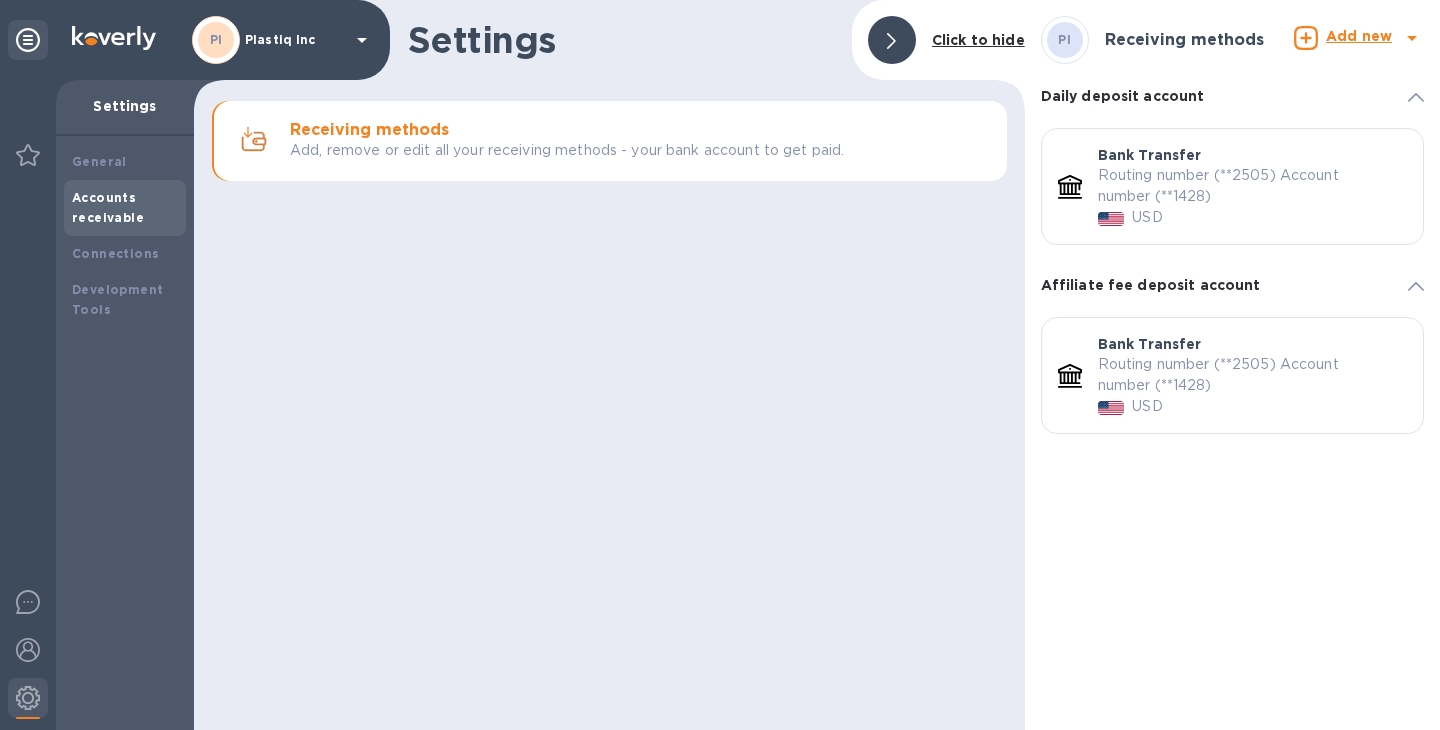 click on "Routing number (**2505) Account number (**1428)" at bounding box center (1244, 186) 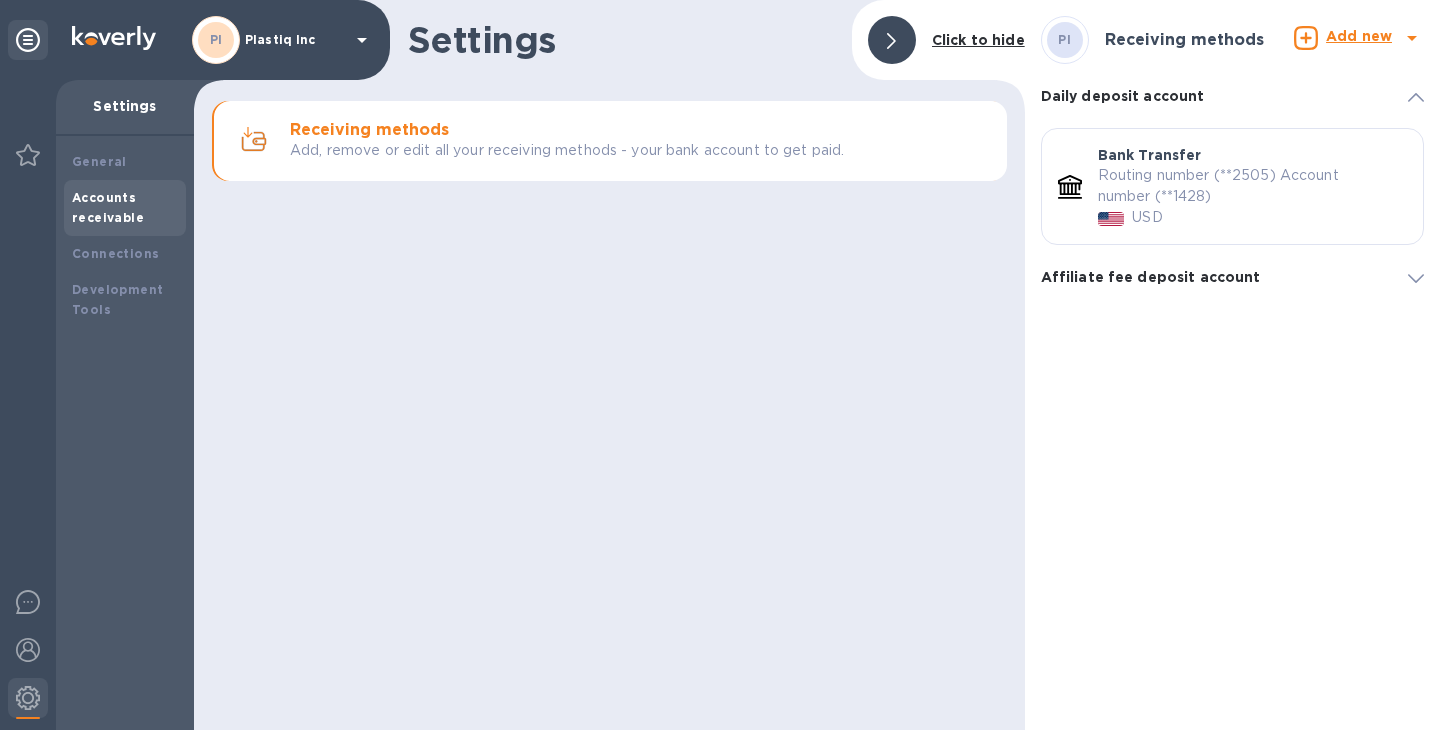 click 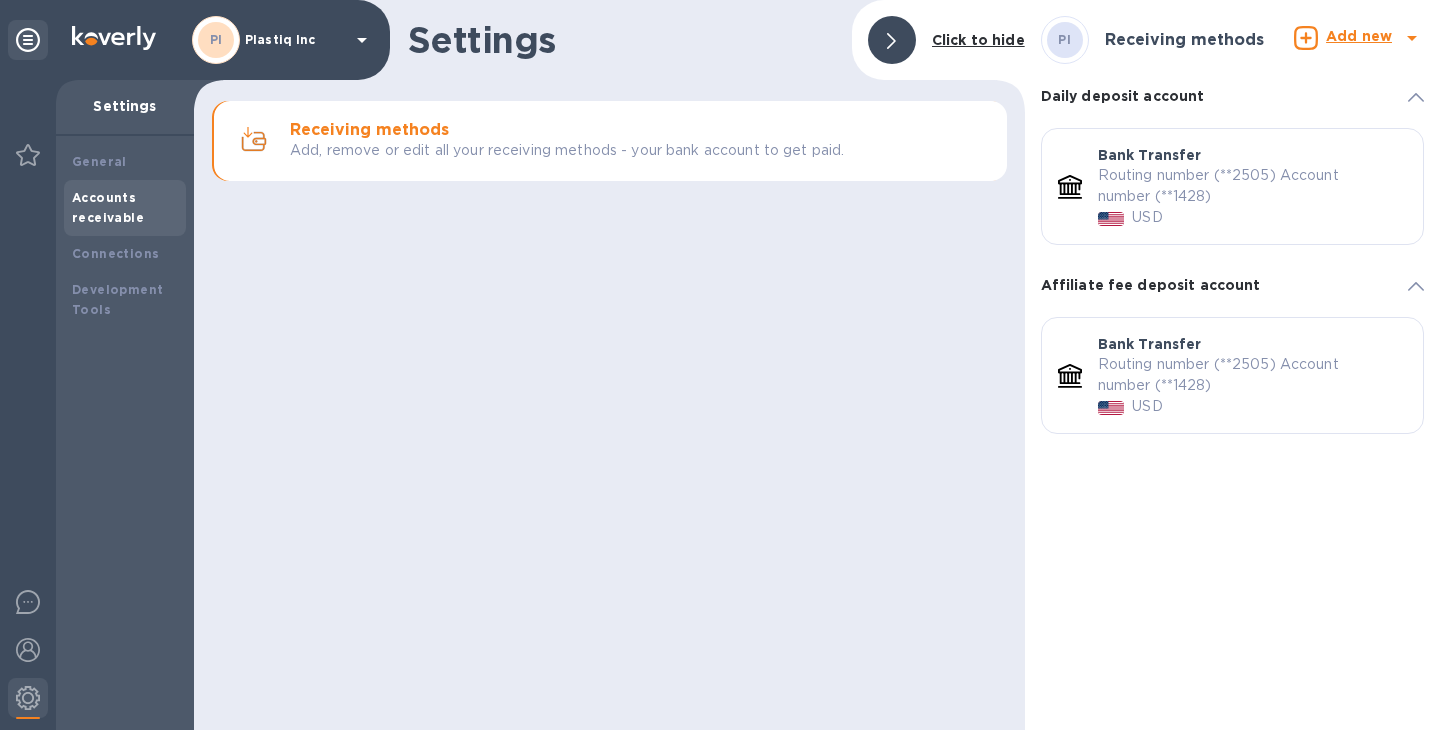 click on "Bank Transfer" at bounding box center [1150, 344] 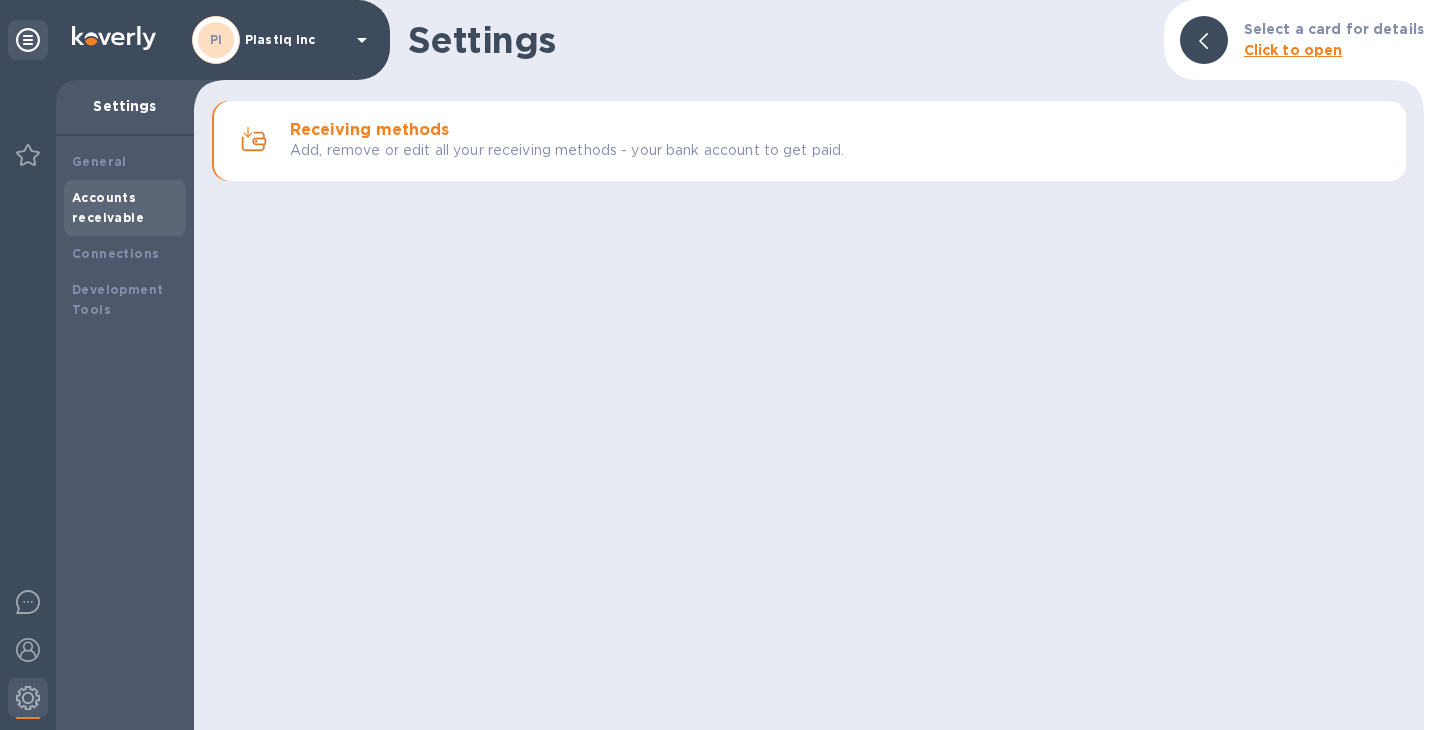 click on "Click to open" at bounding box center [1293, 50] 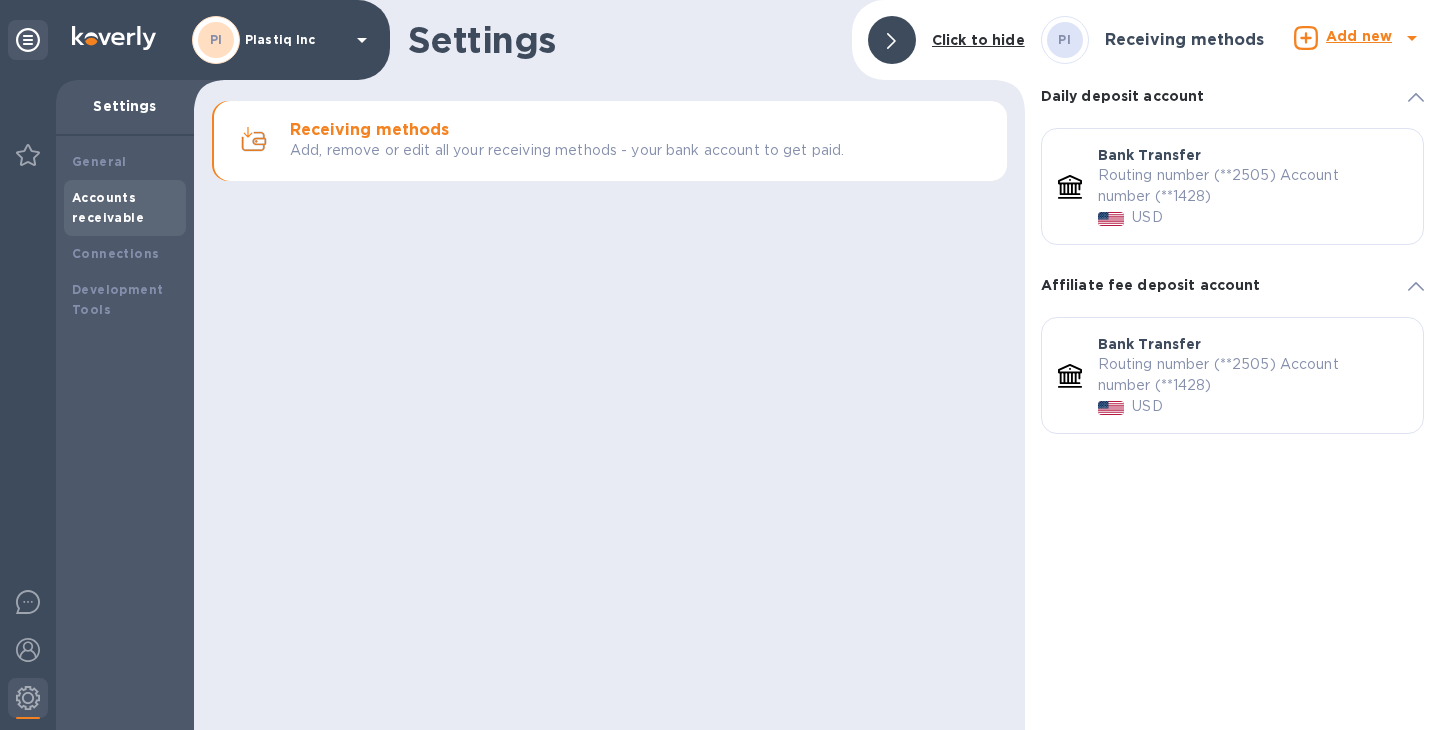 click on "Affiliate fee deposit account" at bounding box center [1151, 285] 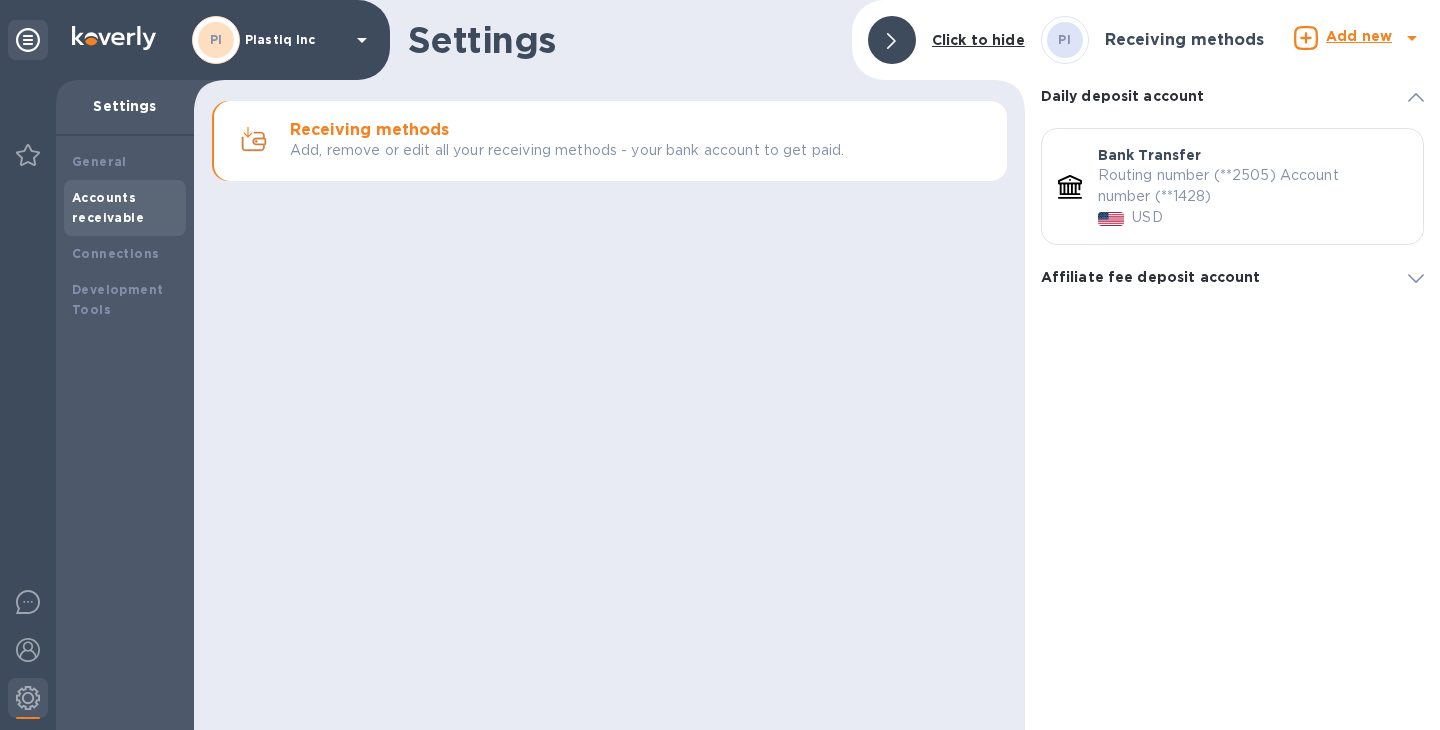 click on "Affiliate fee deposit account" at bounding box center [1151, 277] 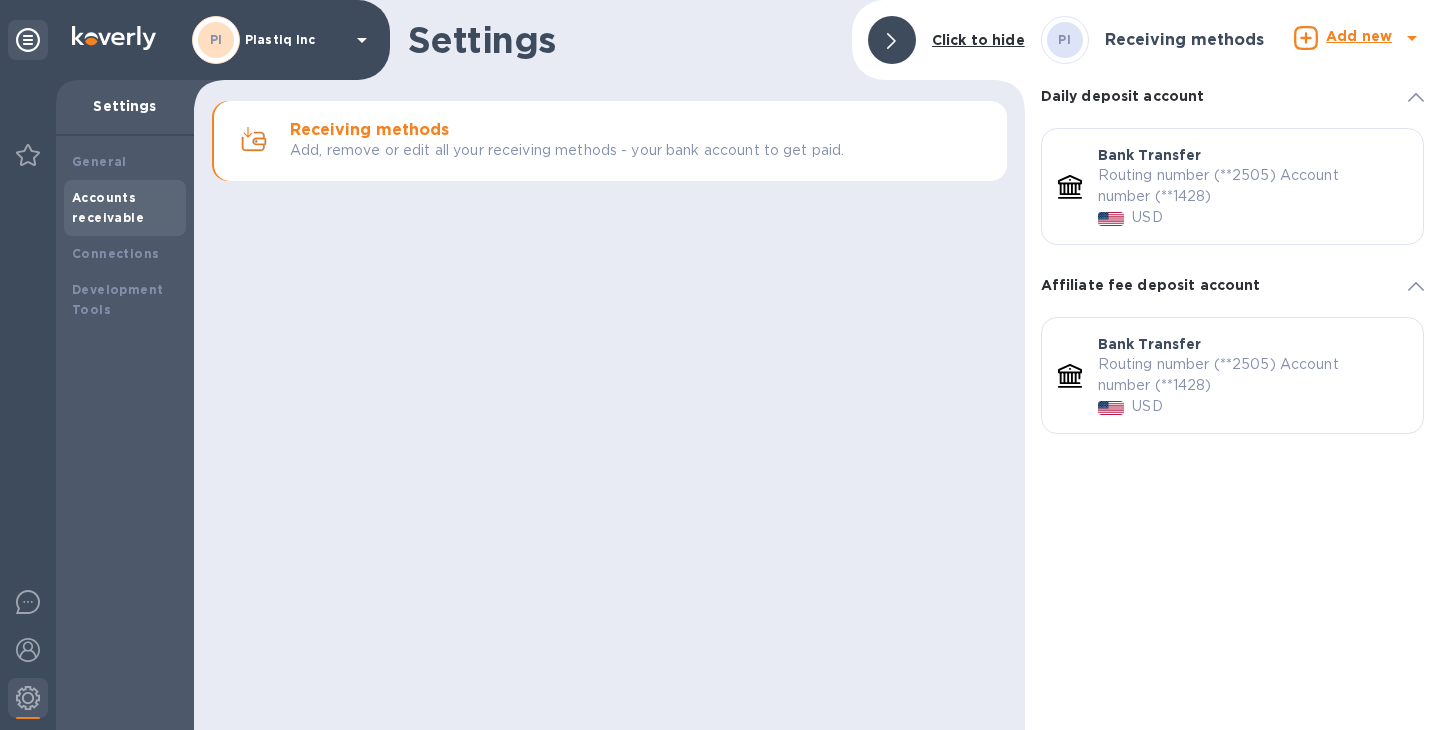 click on "USD" at bounding box center [1147, 406] 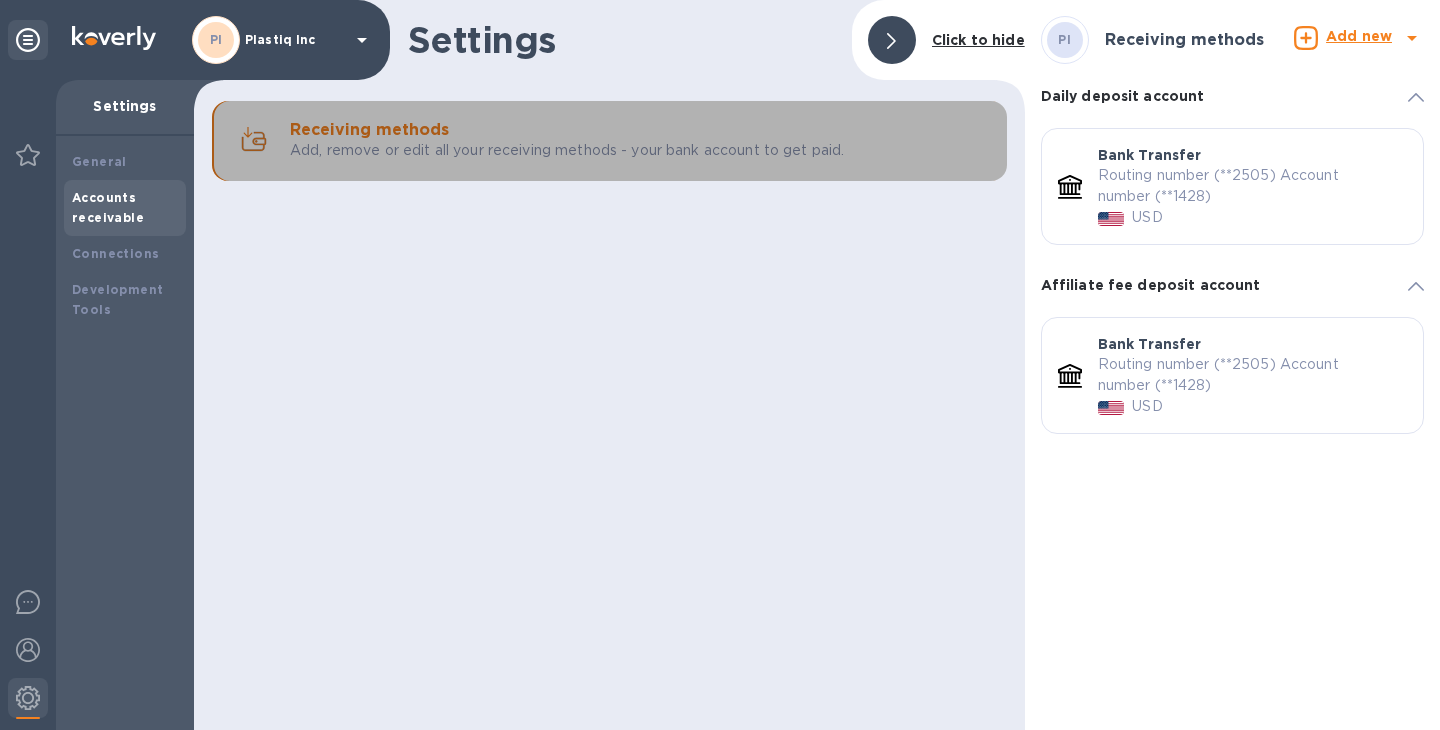 click 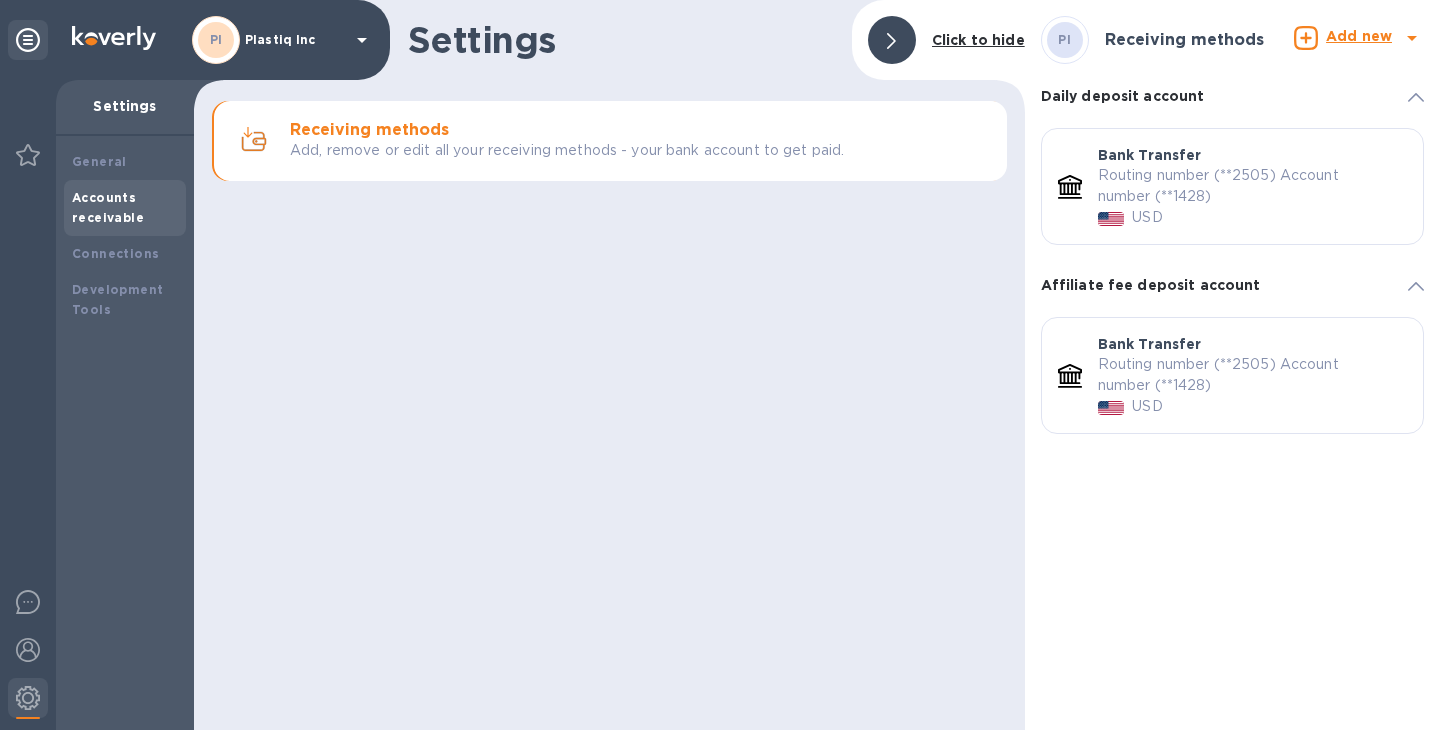 click 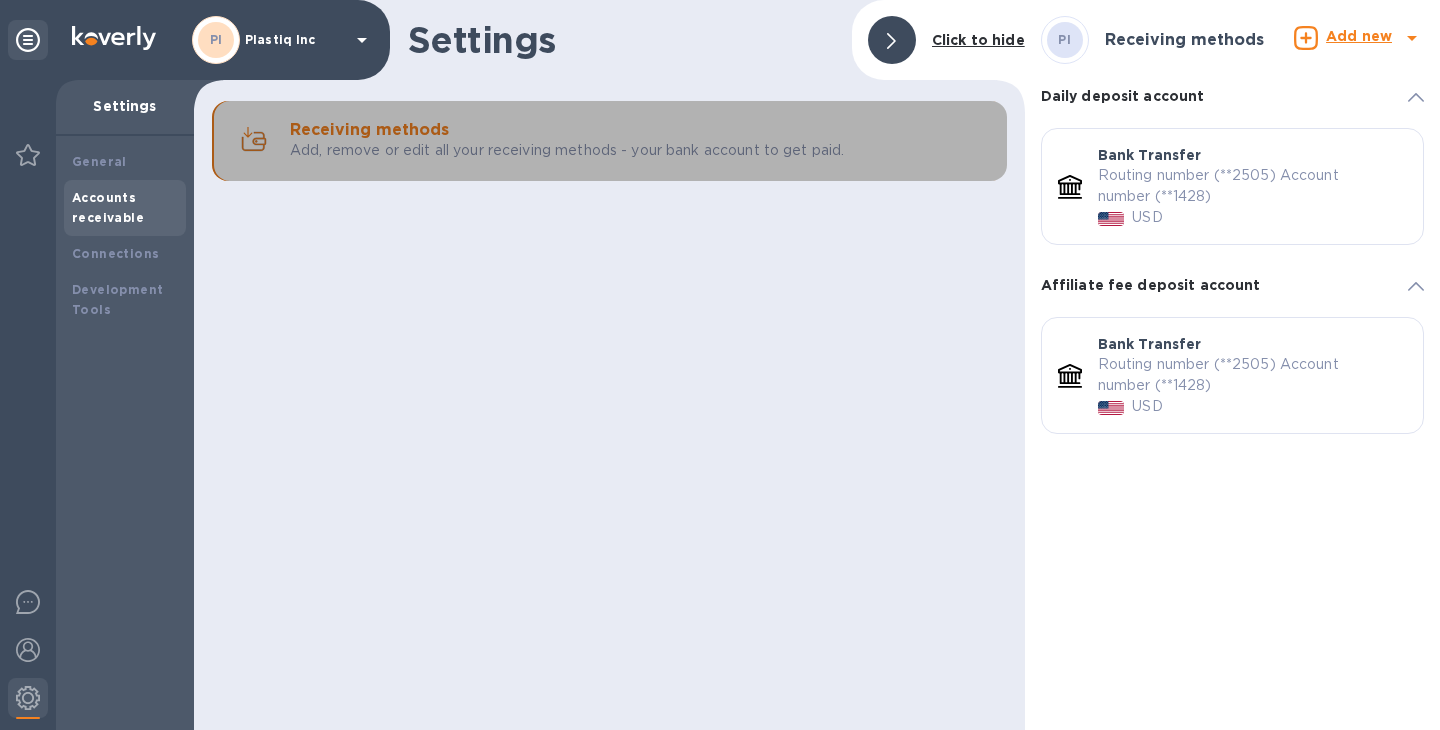 click 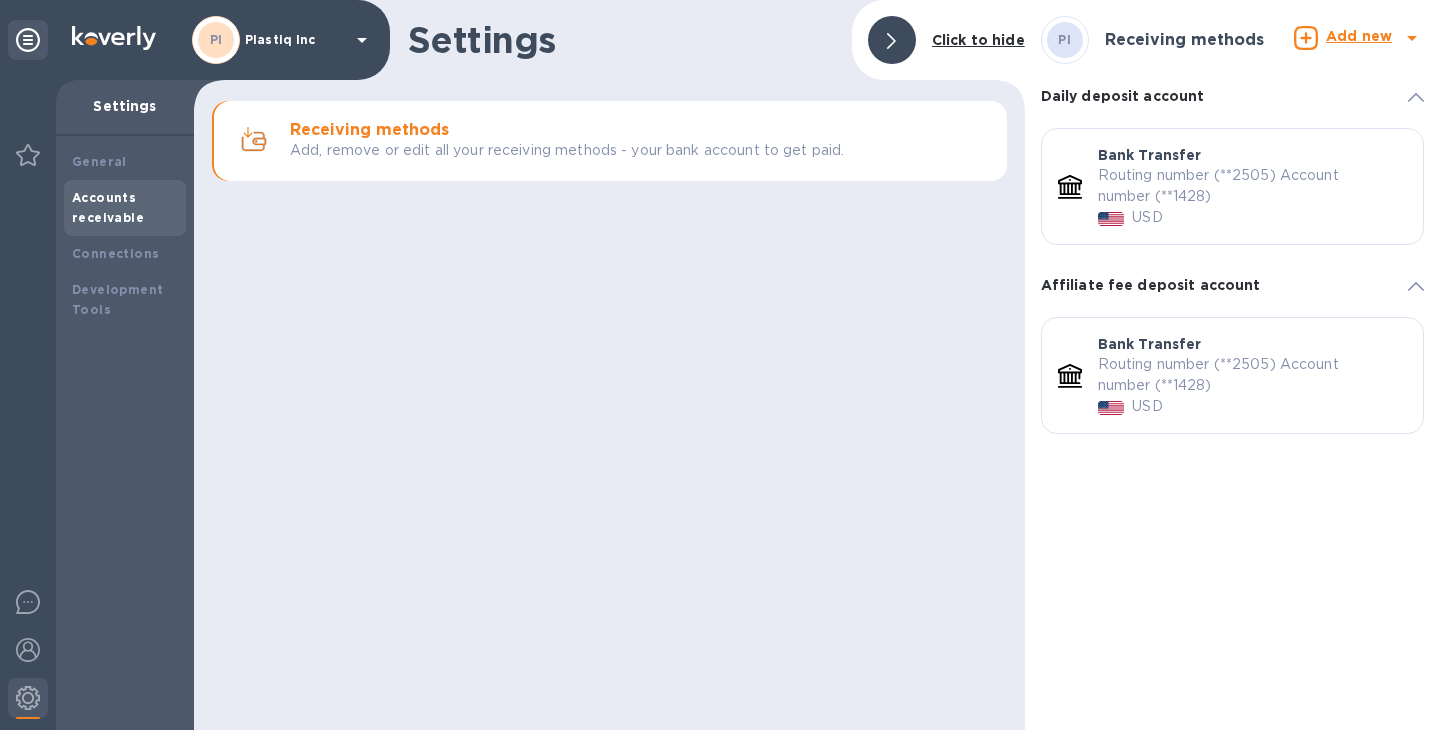 click on "Routing number (**2505) Account number (**1428)" at bounding box center [1244, 186] 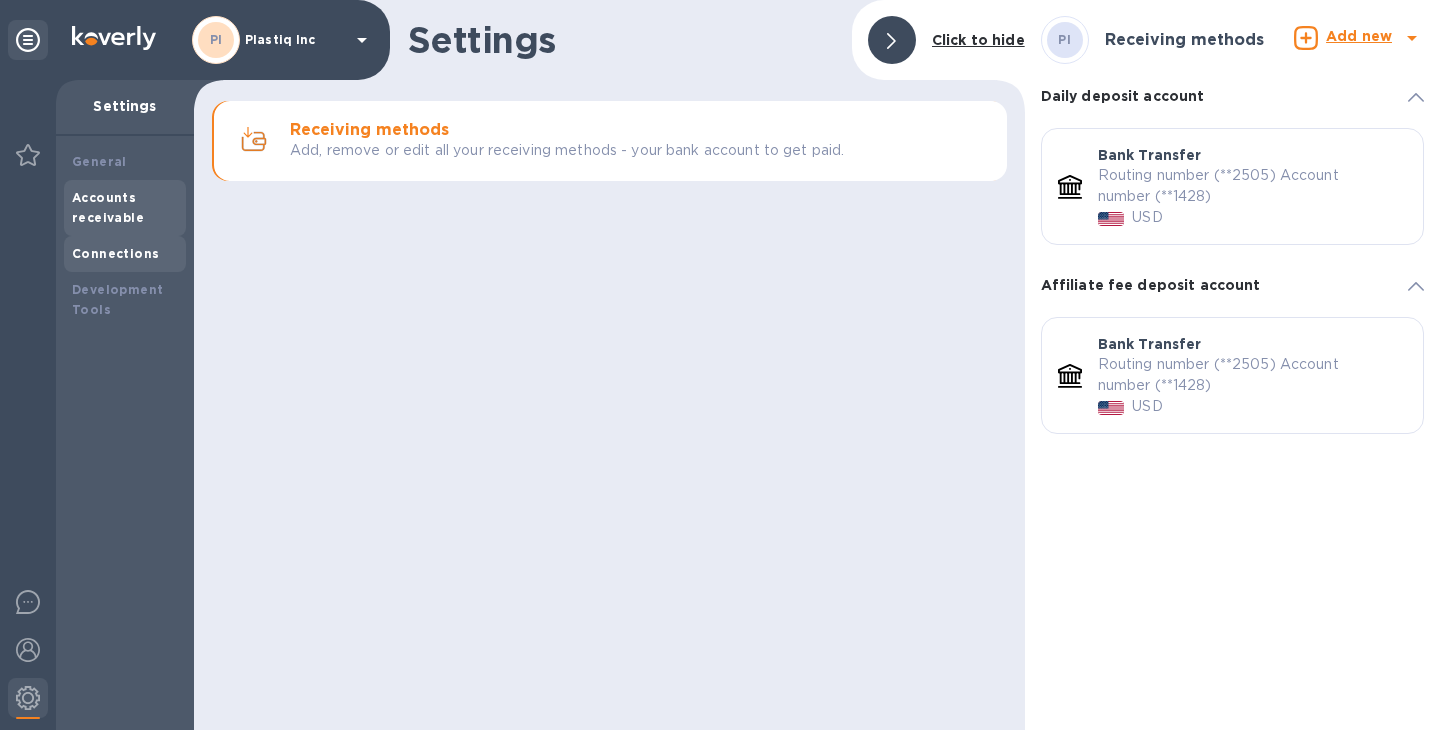 click on "Connections" at bounding box center [115, 253] 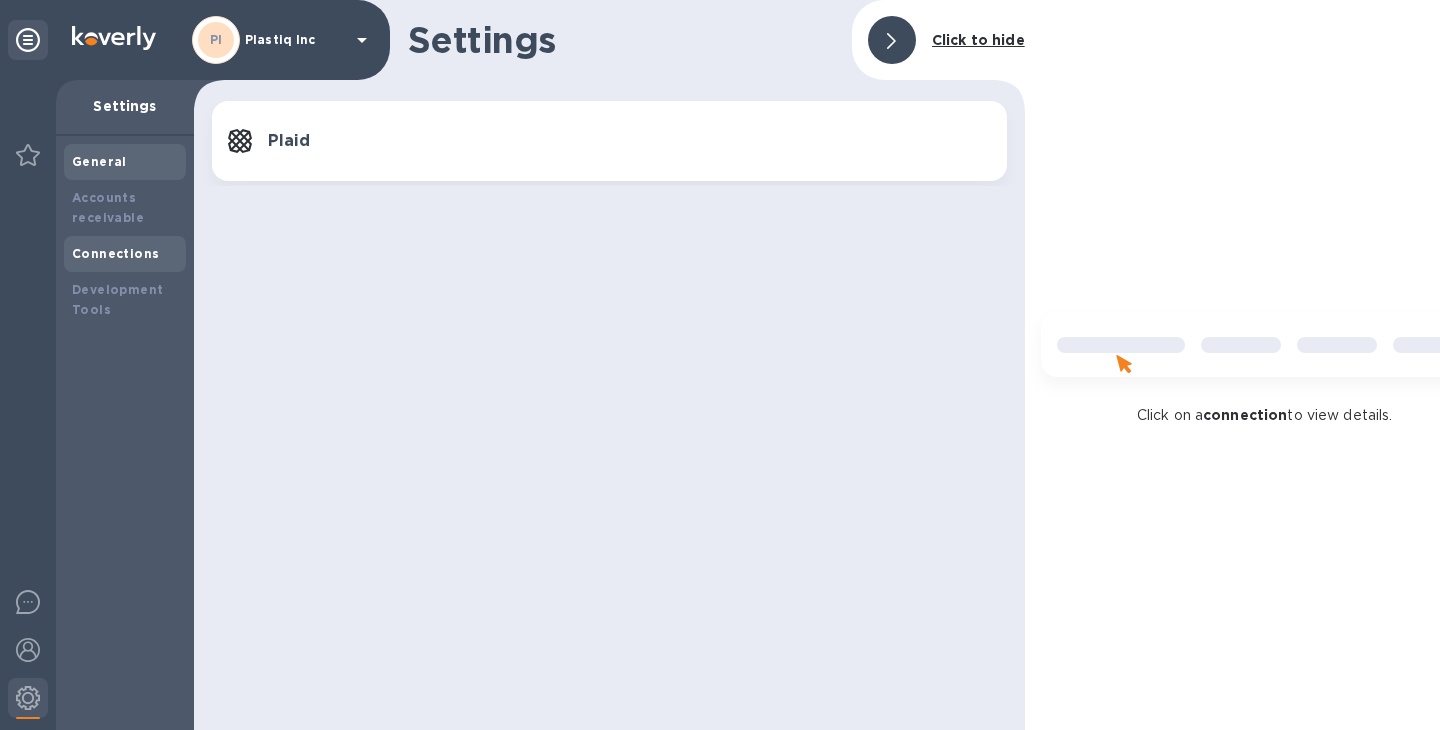 click on "General" at bounding box center [99, 161] 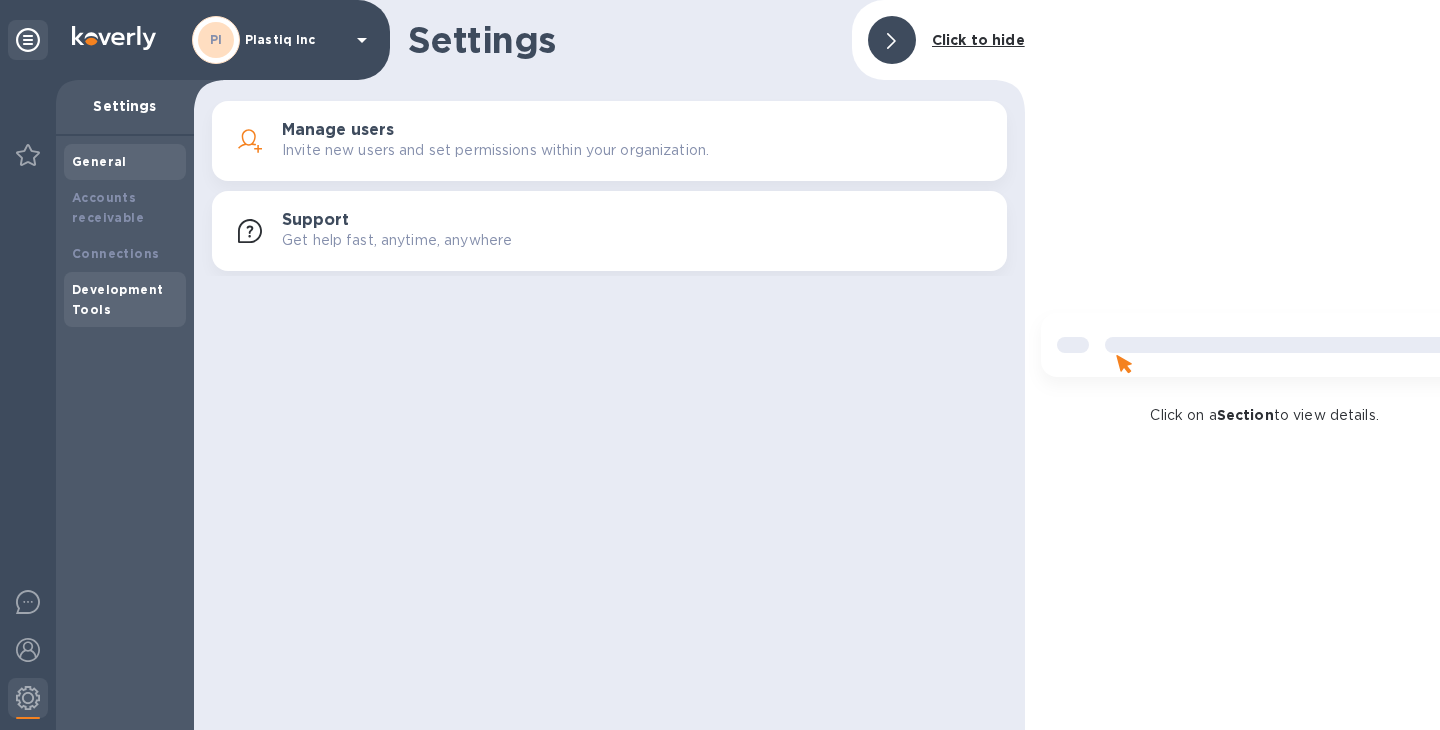 click on "Development Tools" at bounding box center (117, 299) 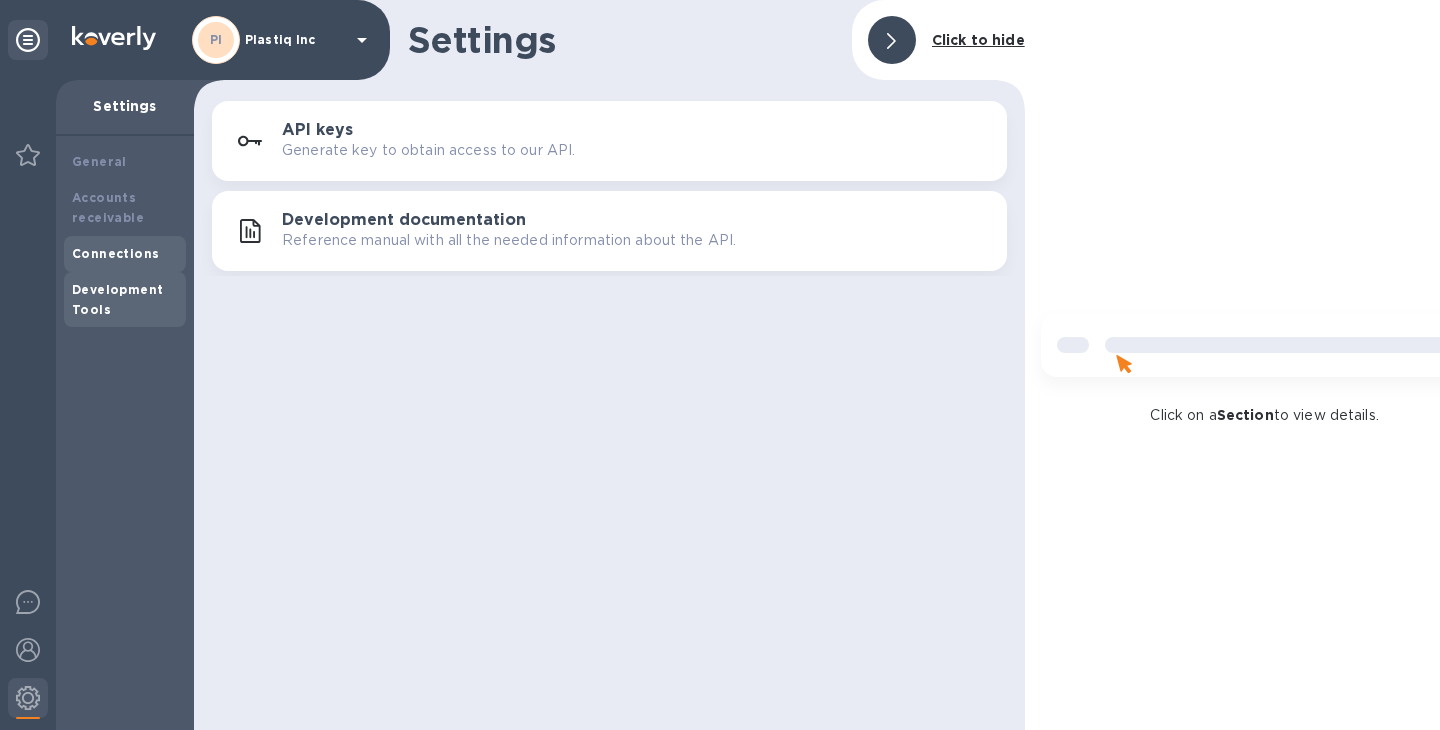 click on "Connections" at bounding box center [115, 253] 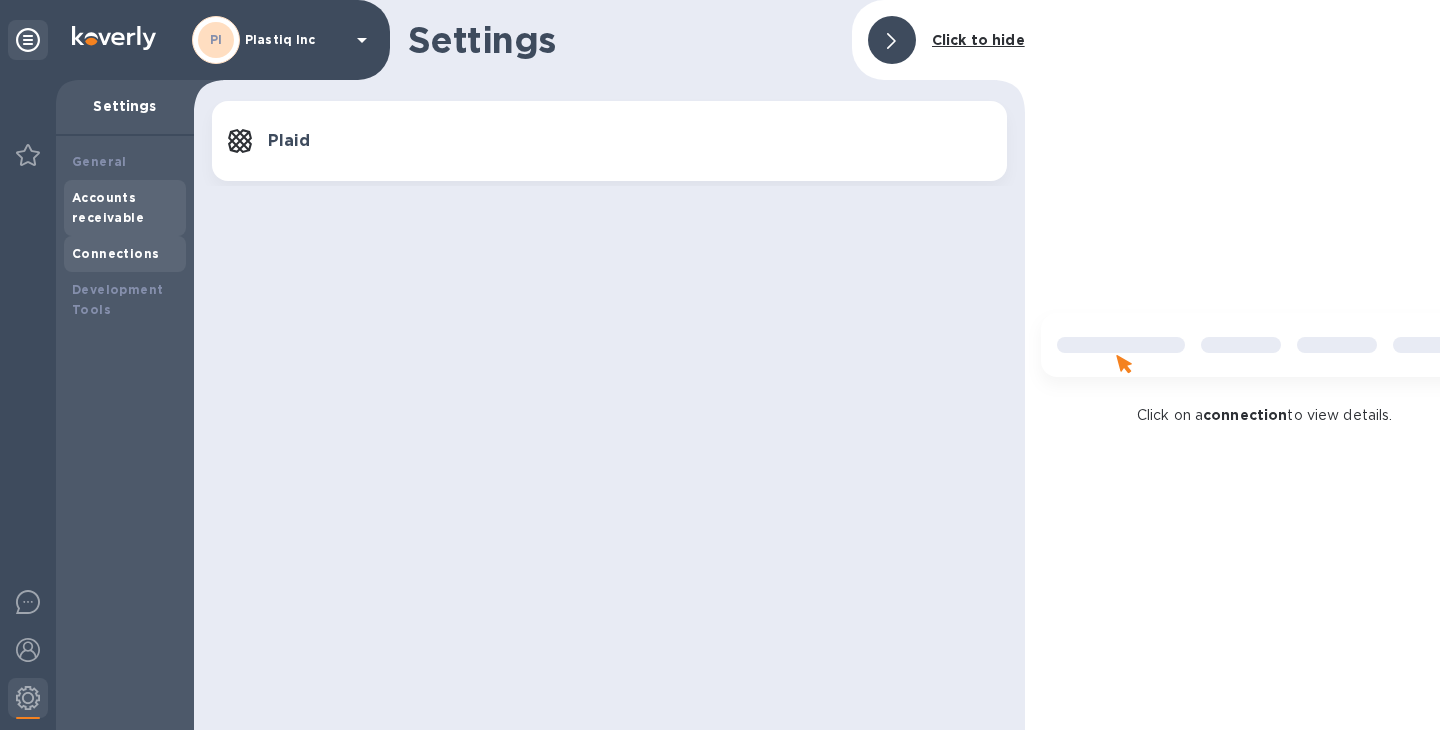 click on "Accounts receivable" at bounding box center (125, 208) 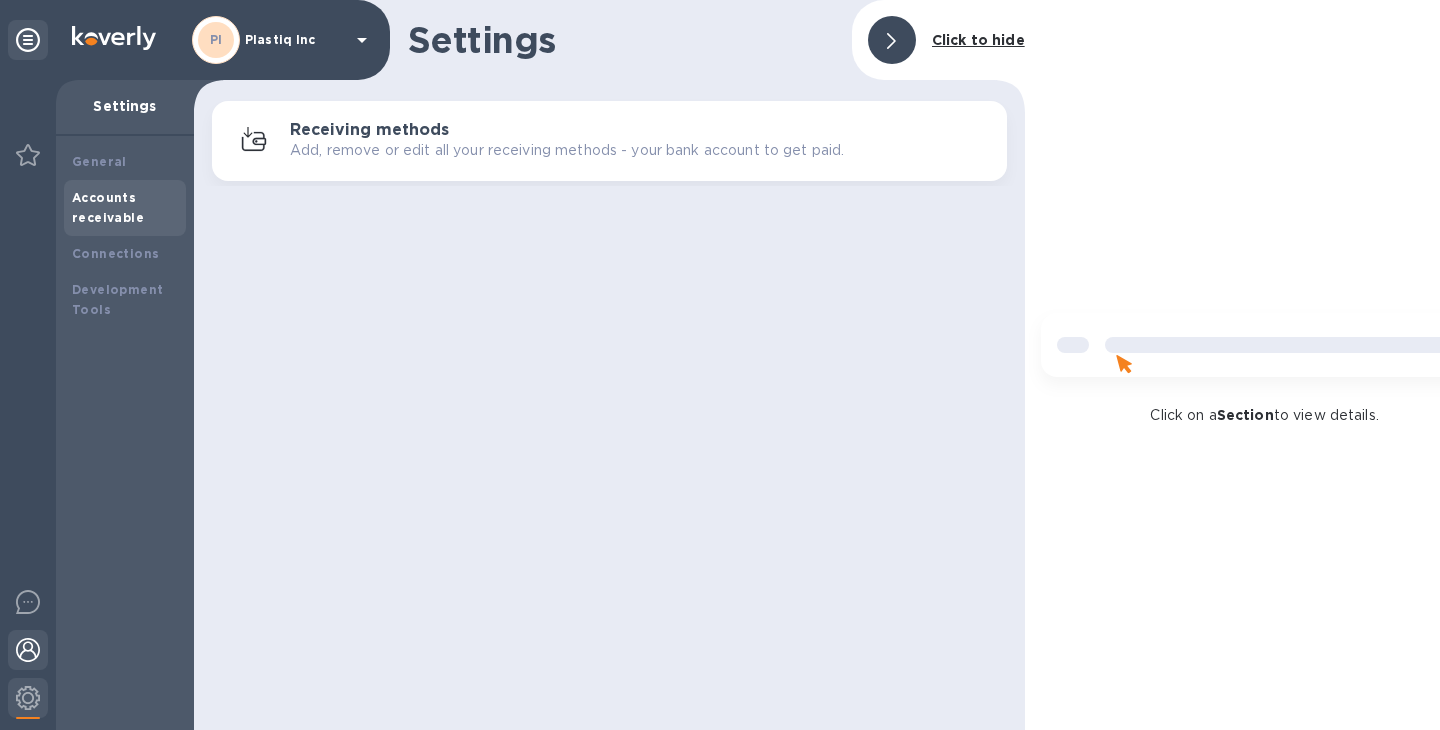 click at bounding box center [28, 650] 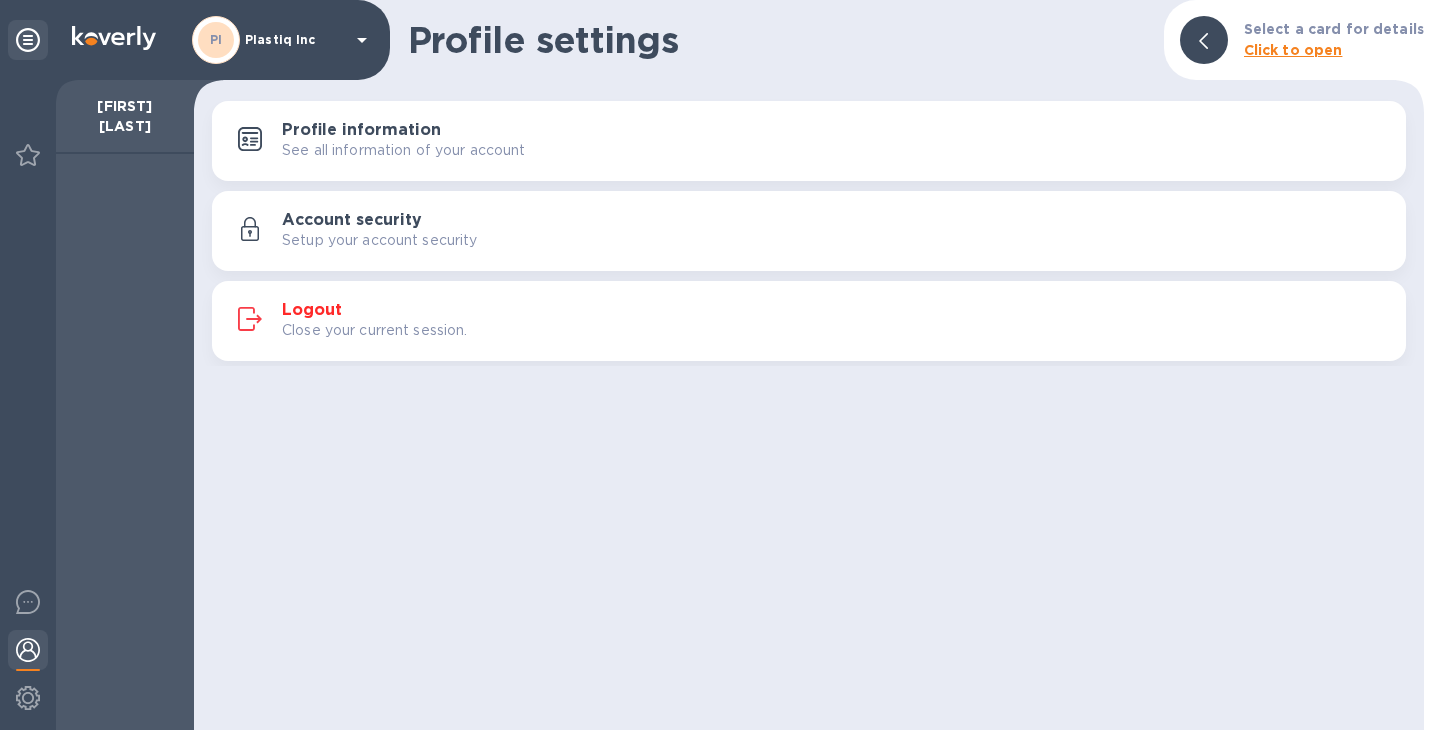 click on "See all information of your account" at bounding box center [404, 150] 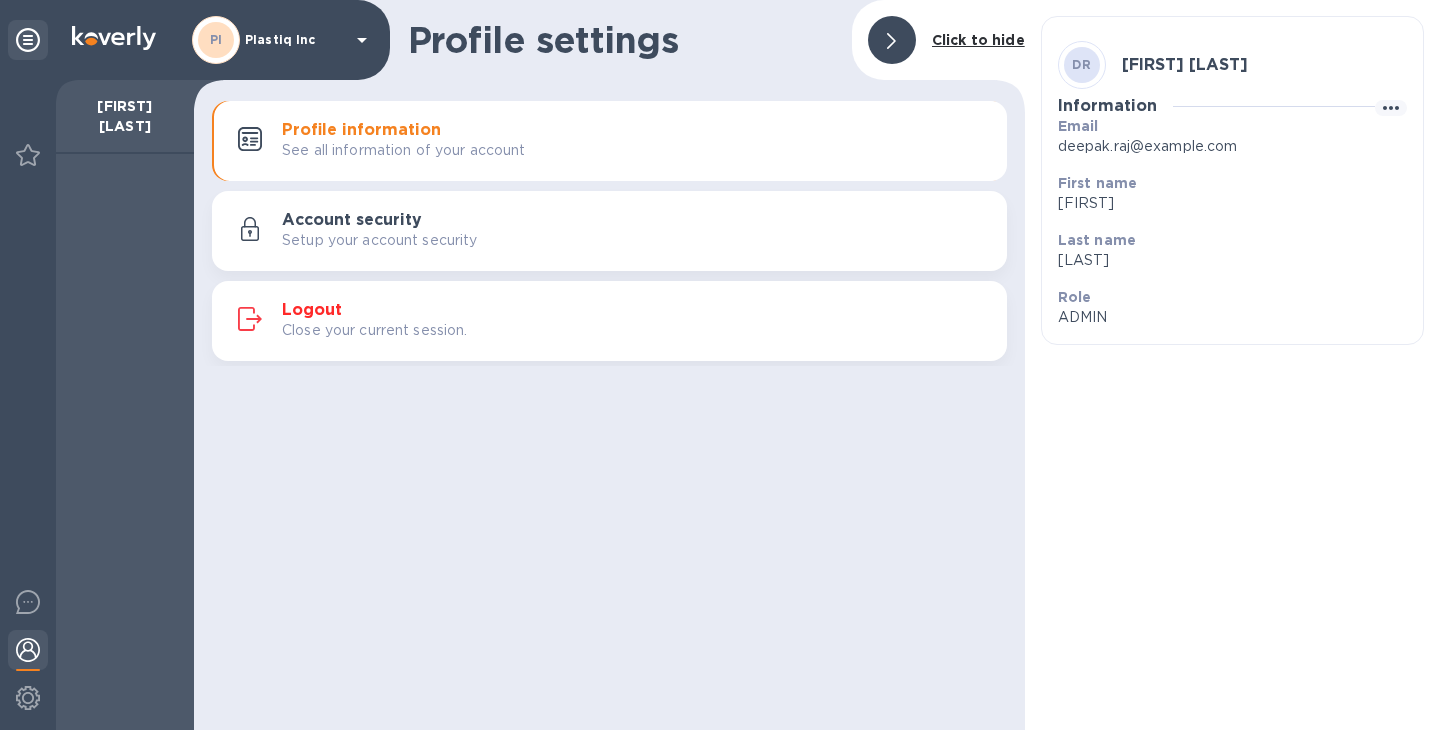 click on "Account security Setup your account security" at bounding box center (636, 231) 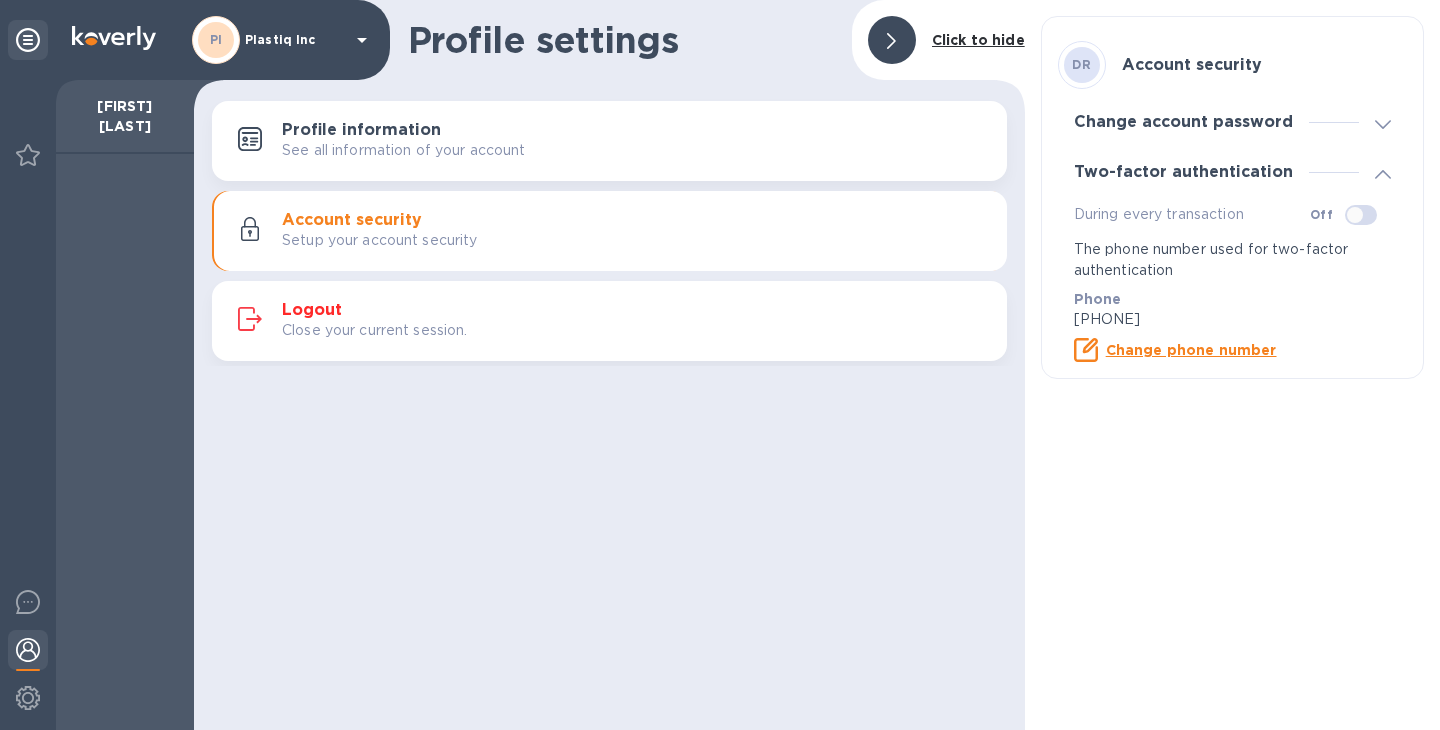 click 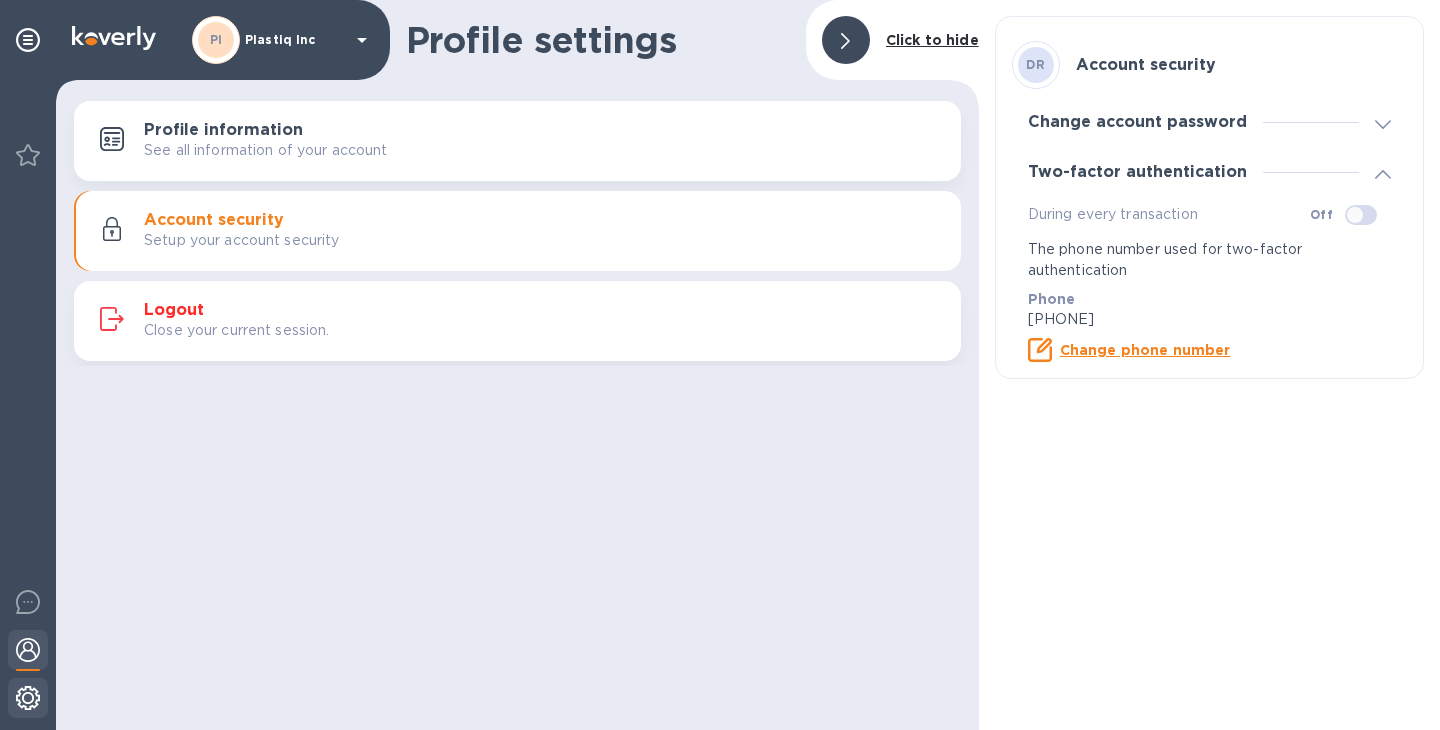 click at bounding box center (28, 698) 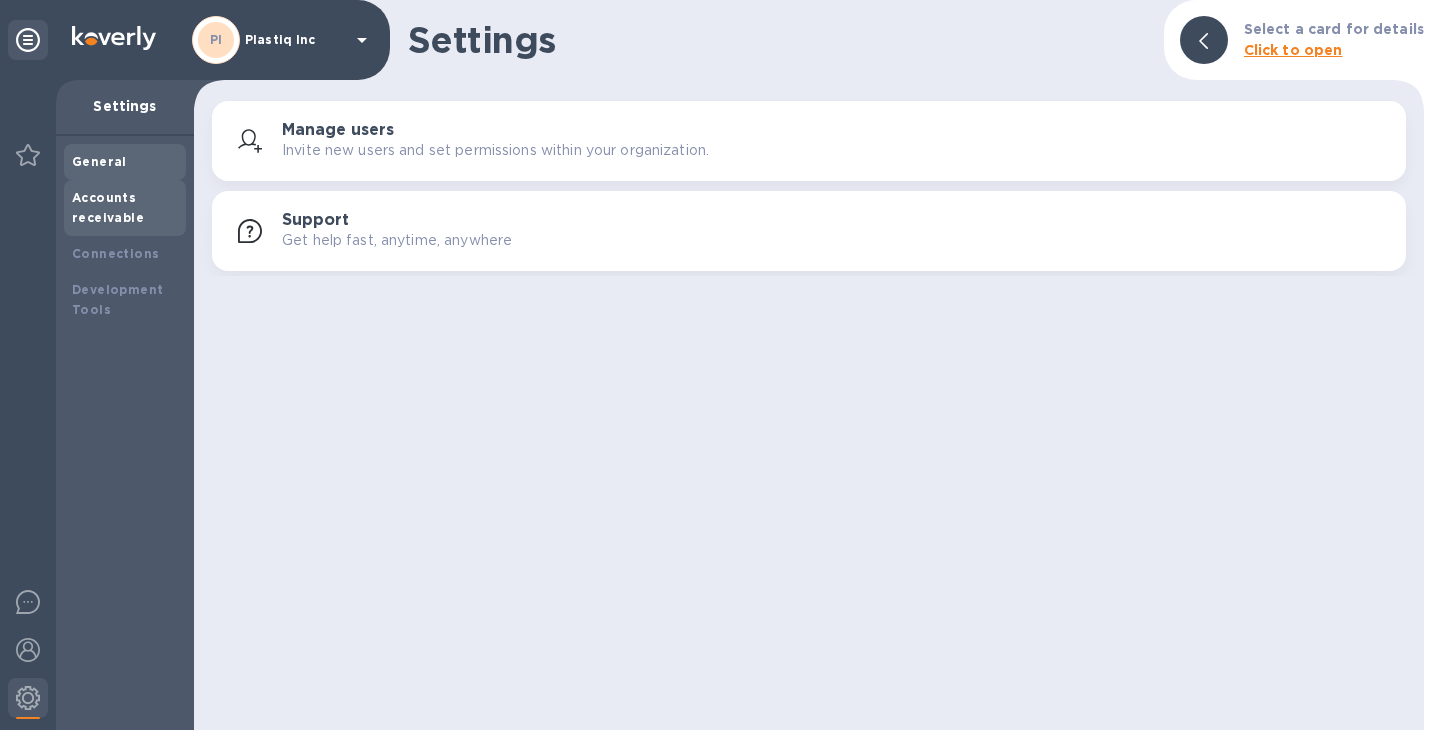 click on "Accounts receivable" at bounding box center (108, 207) 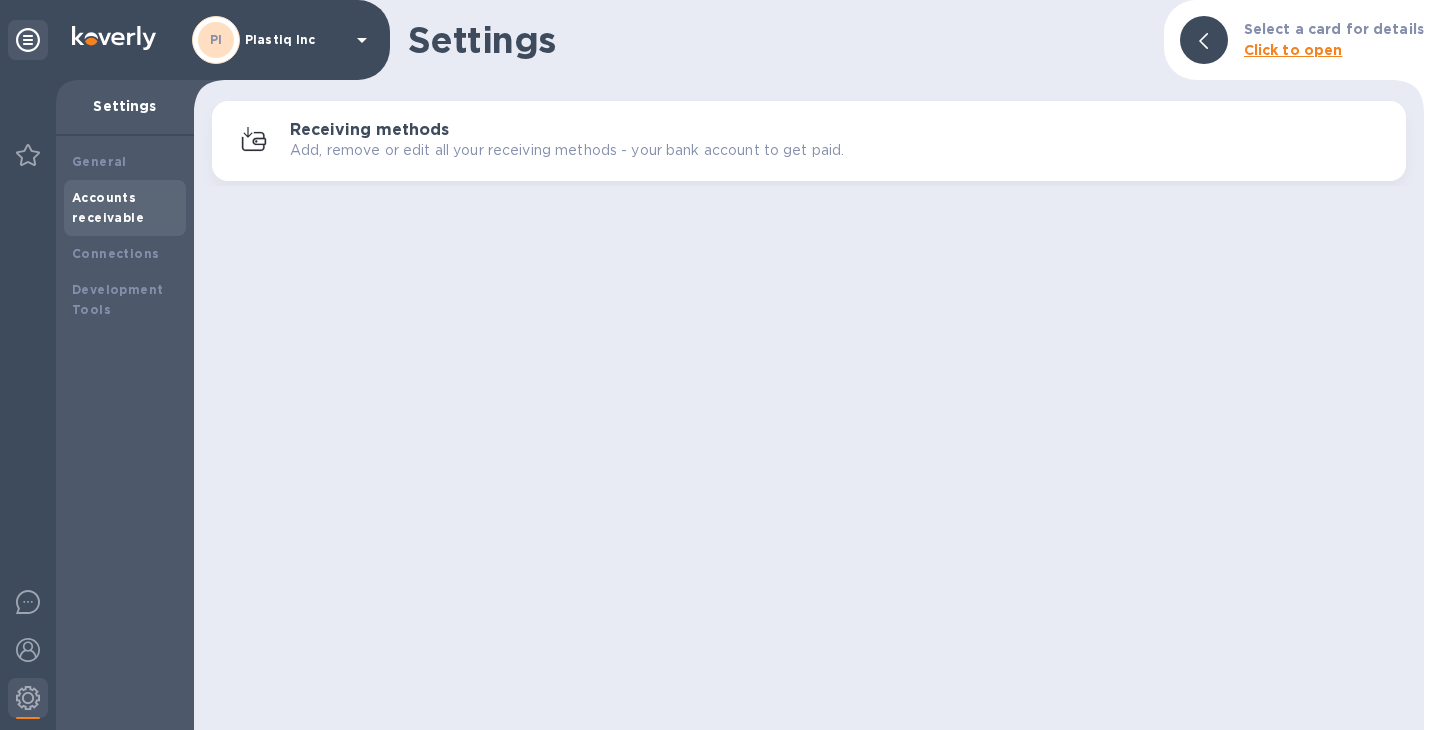 click 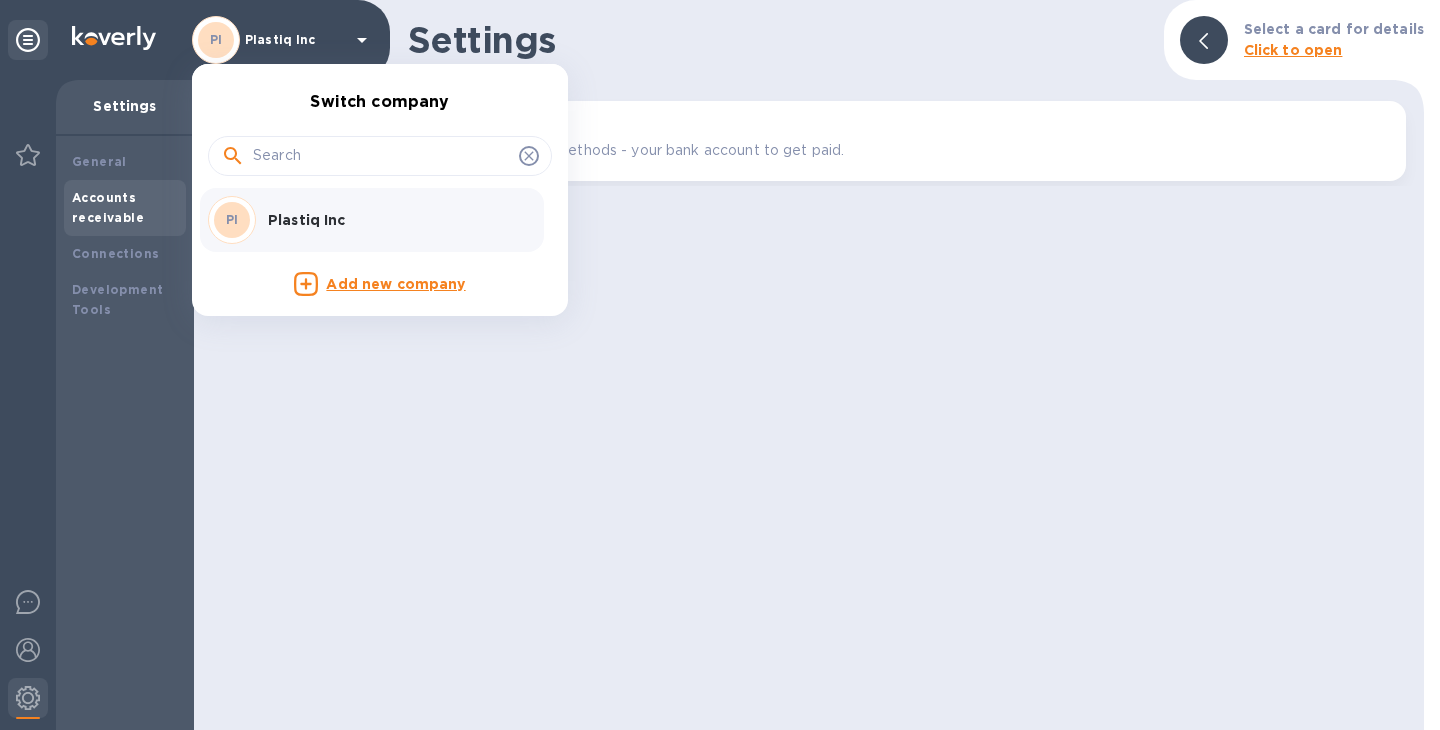 click on "Plastiq Inc" at bounding box center [394, 220] 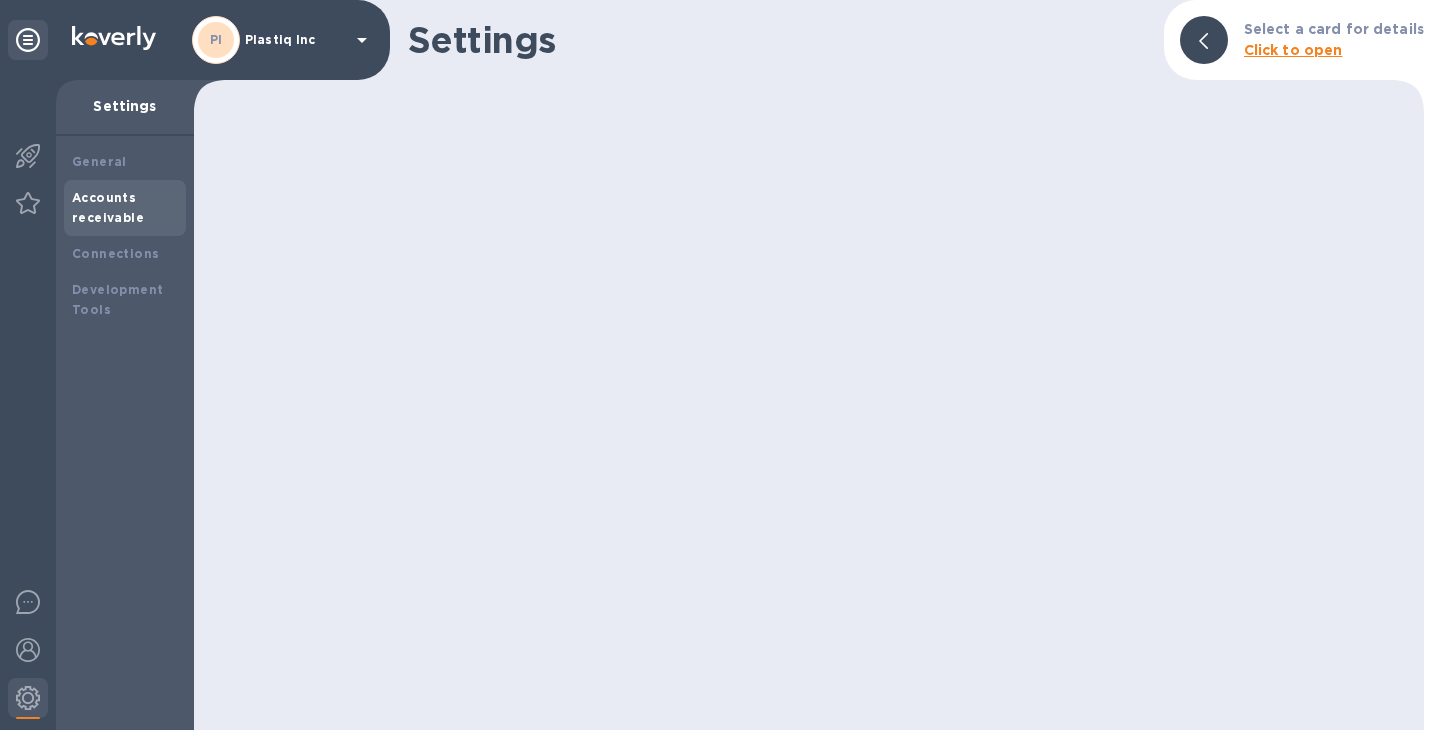 scroll, scrollTop: 0, scrollLeft: 0, axis: both 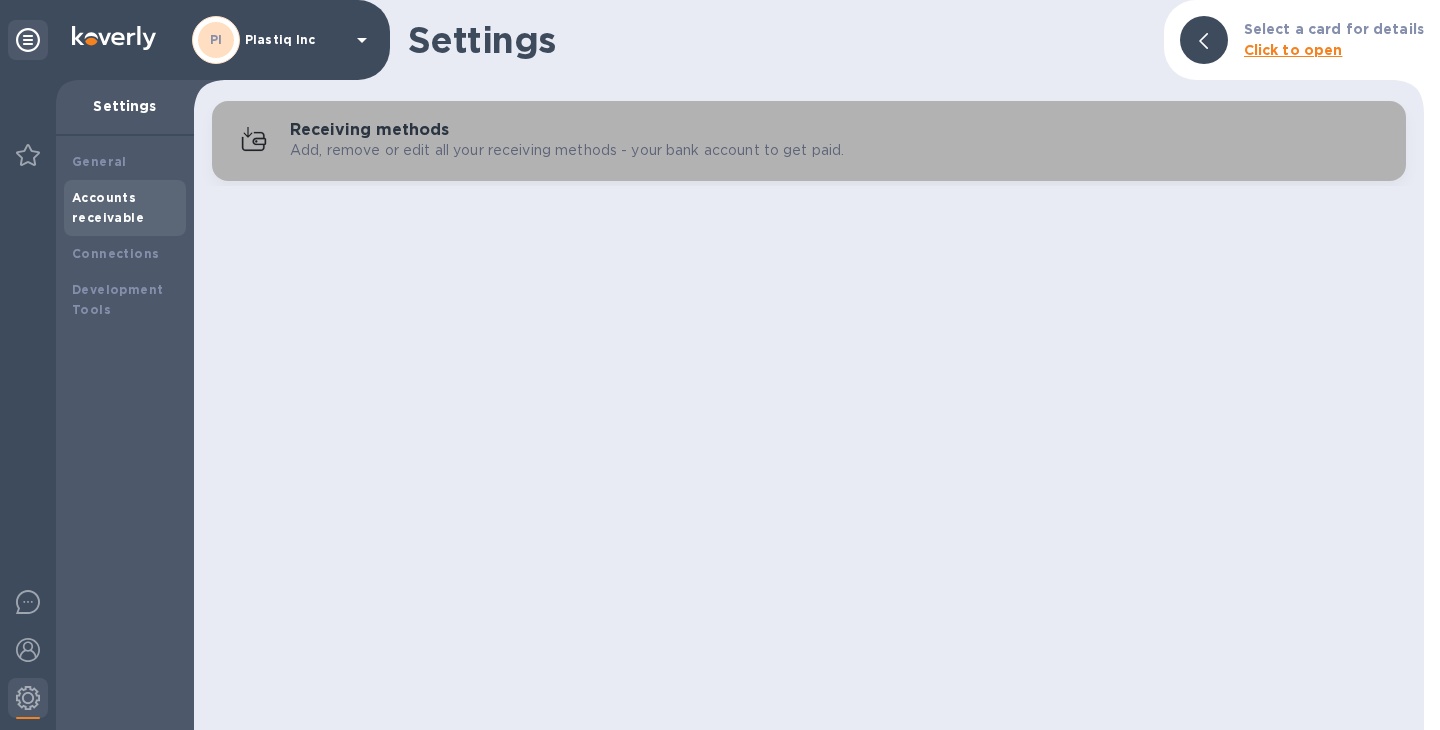 click on "Add, remove or edit all your receiving methods - your bank account to get paid." at bounding box center [567, 150] 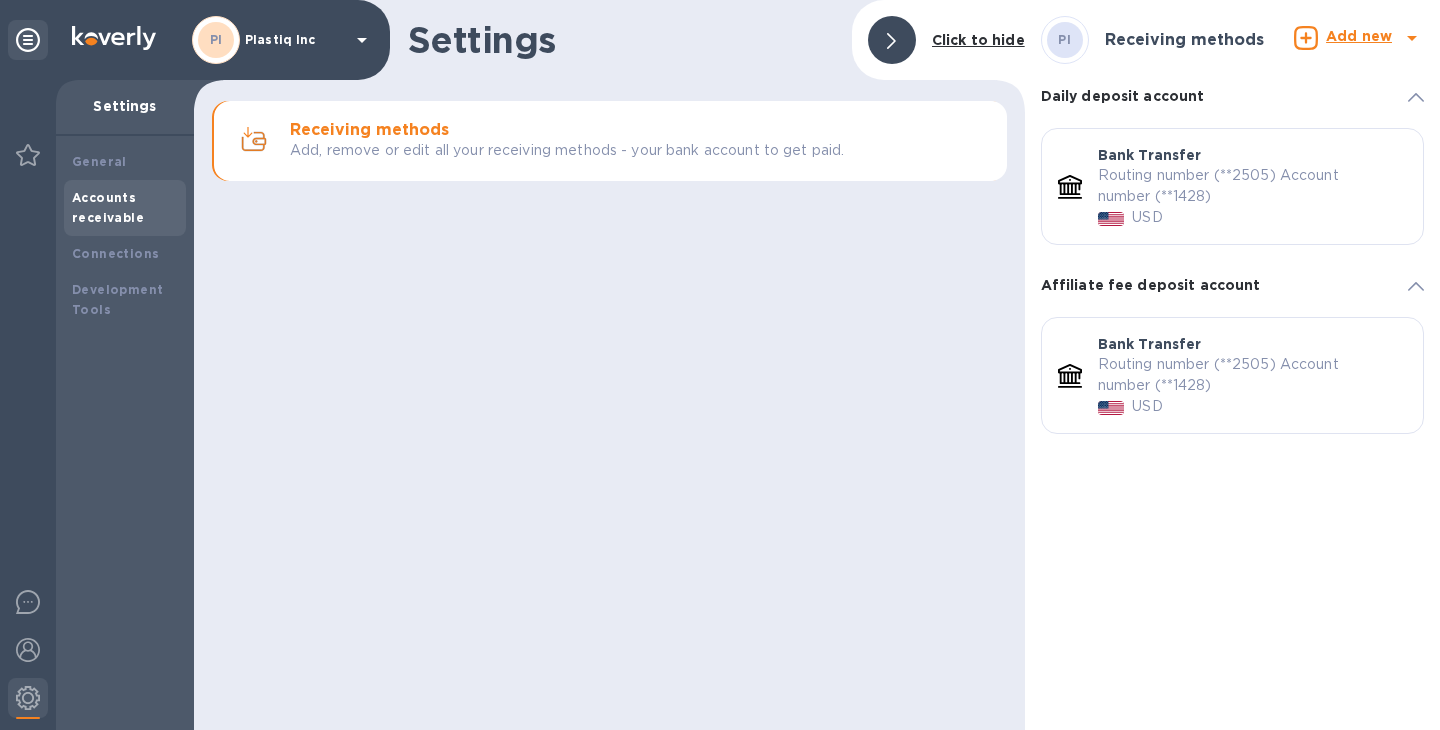 click 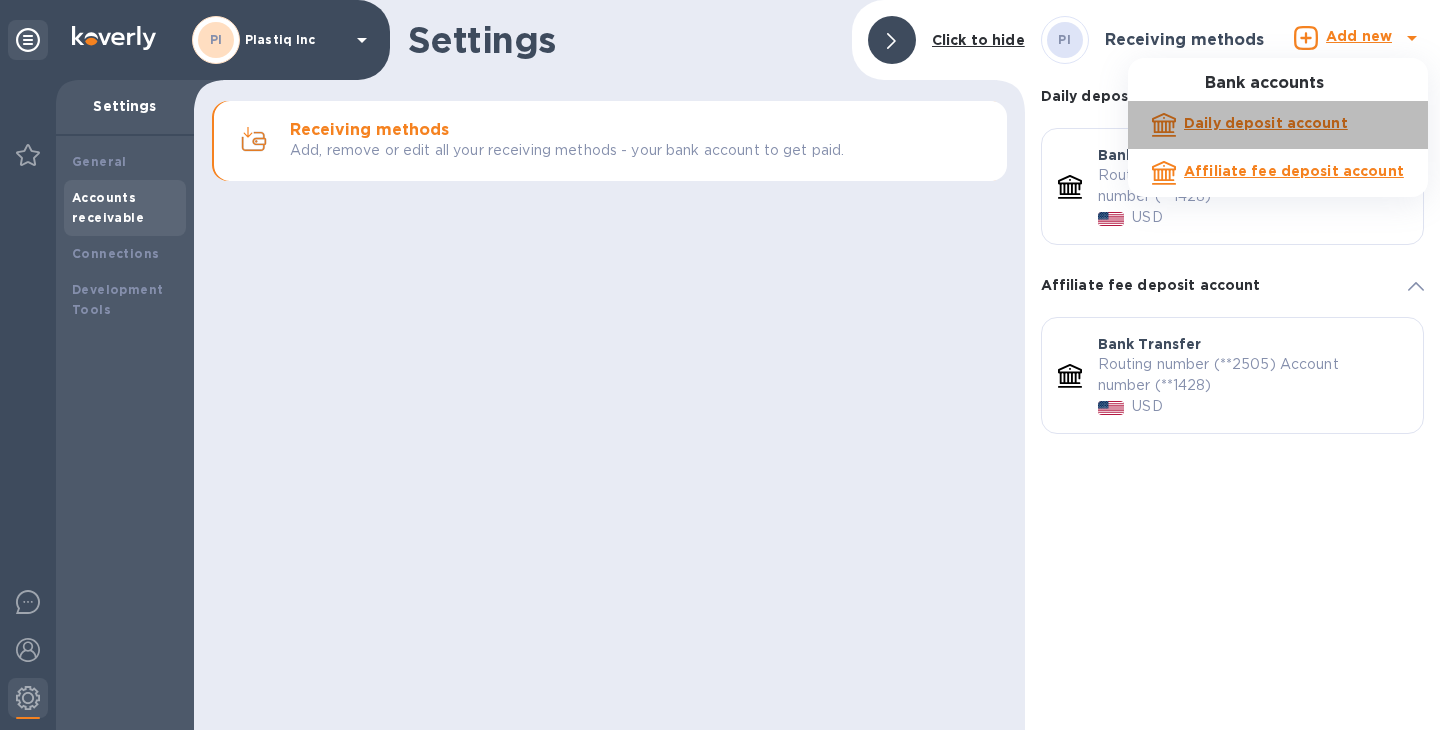 click on "Daily deposit account" at bounding box center (1266, 123) 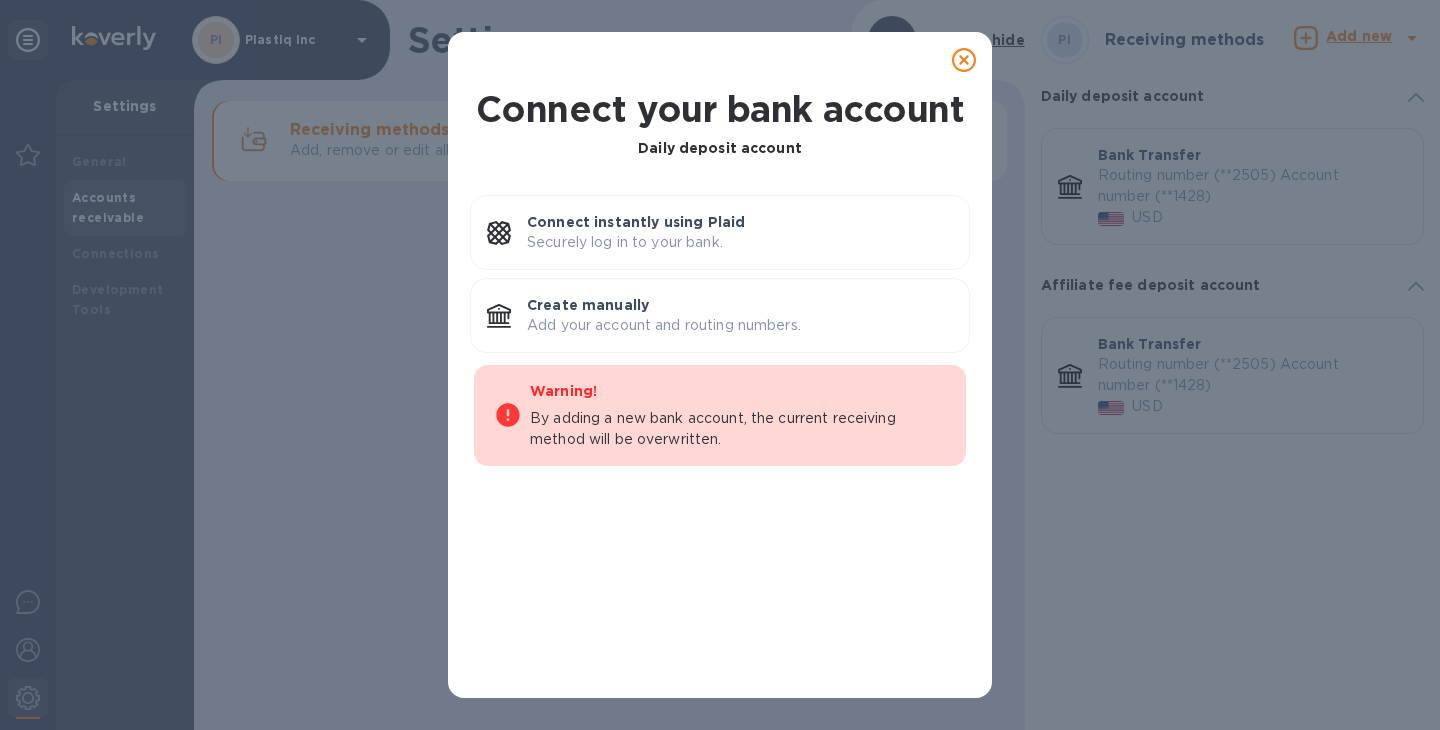click 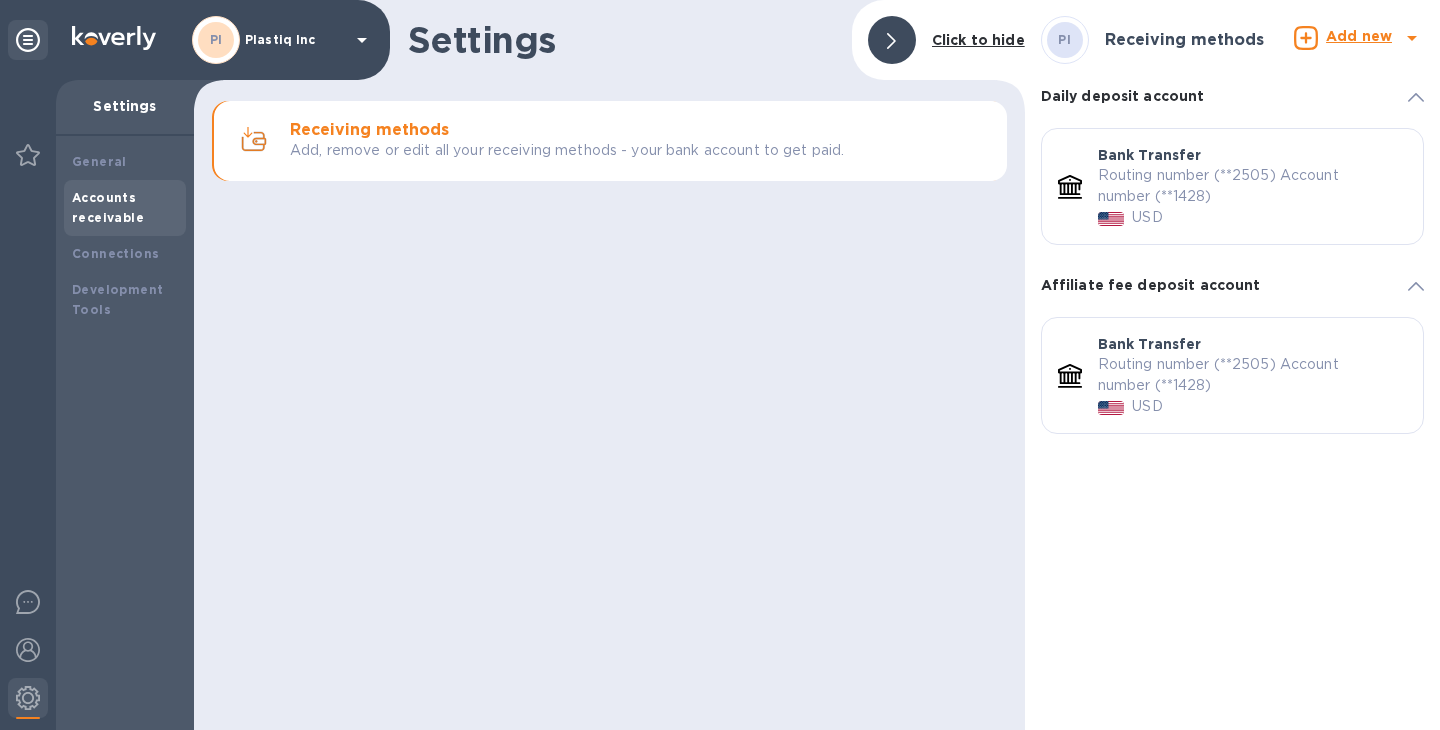 click 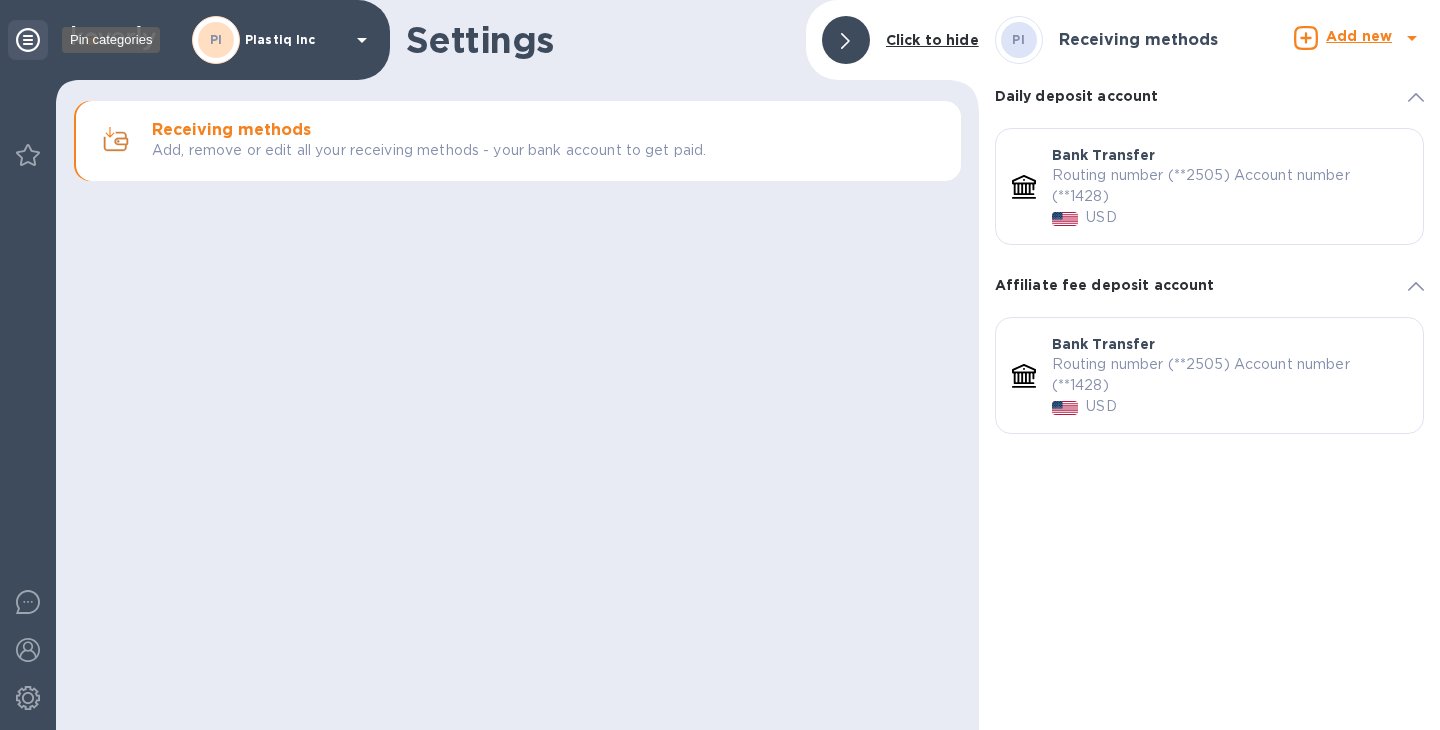 click 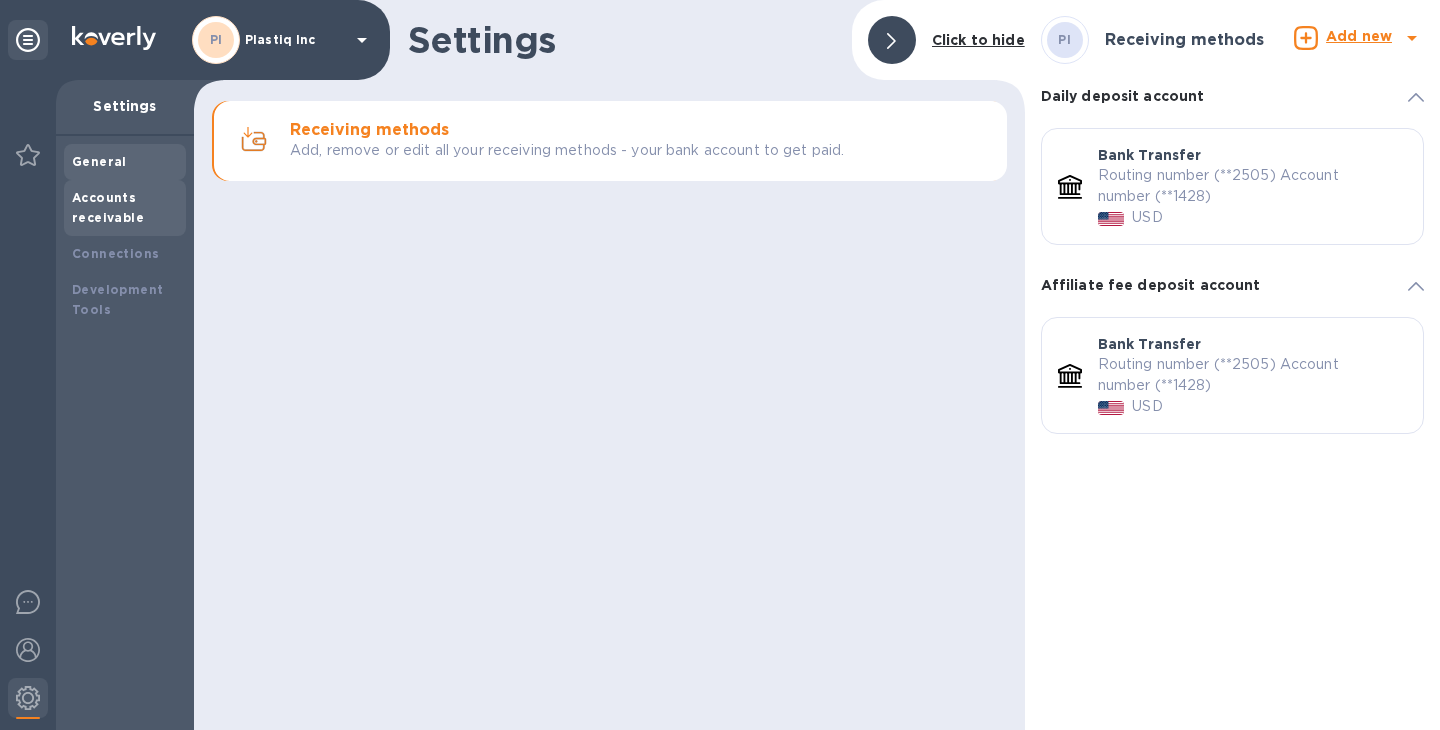 click on "General" at bounding box center (99, 161) 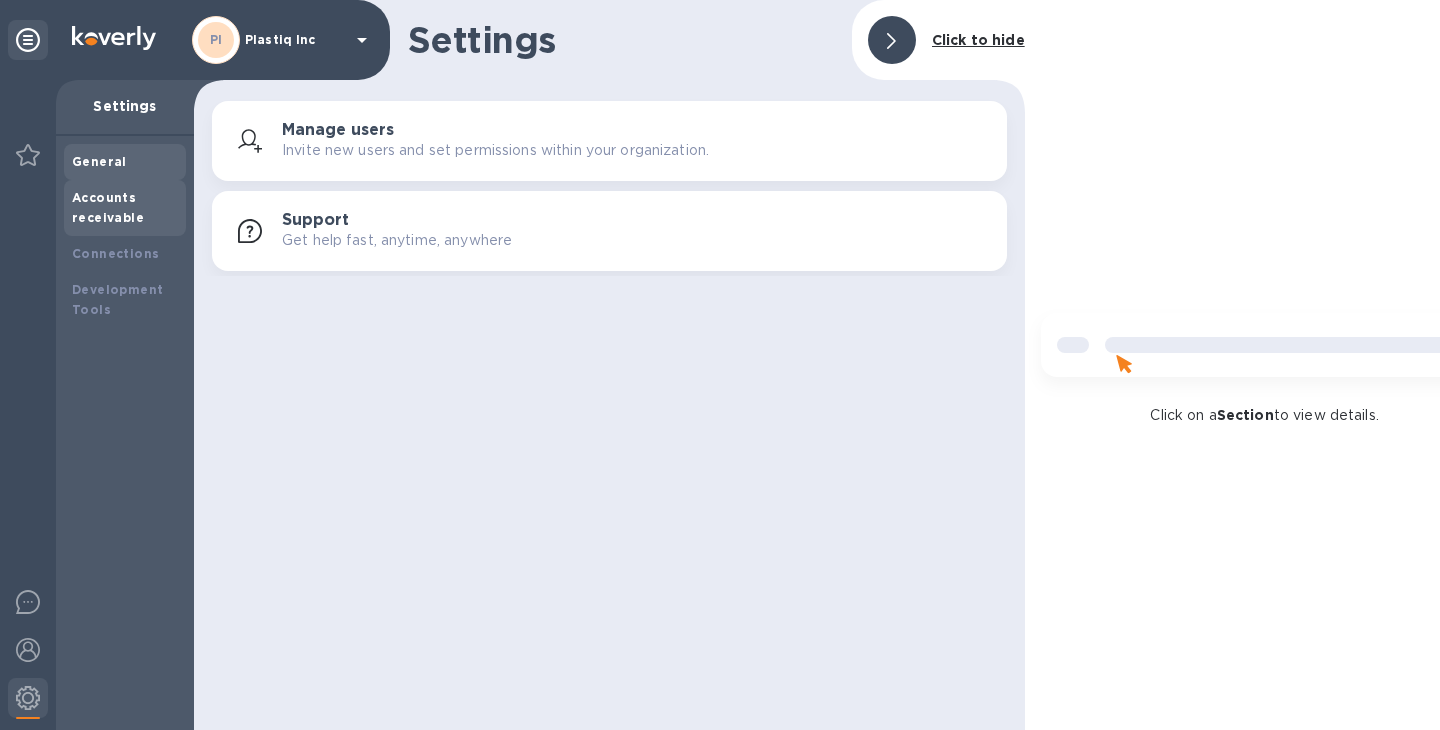 click on "Accounts receivable" at bounding box center [108, 207] 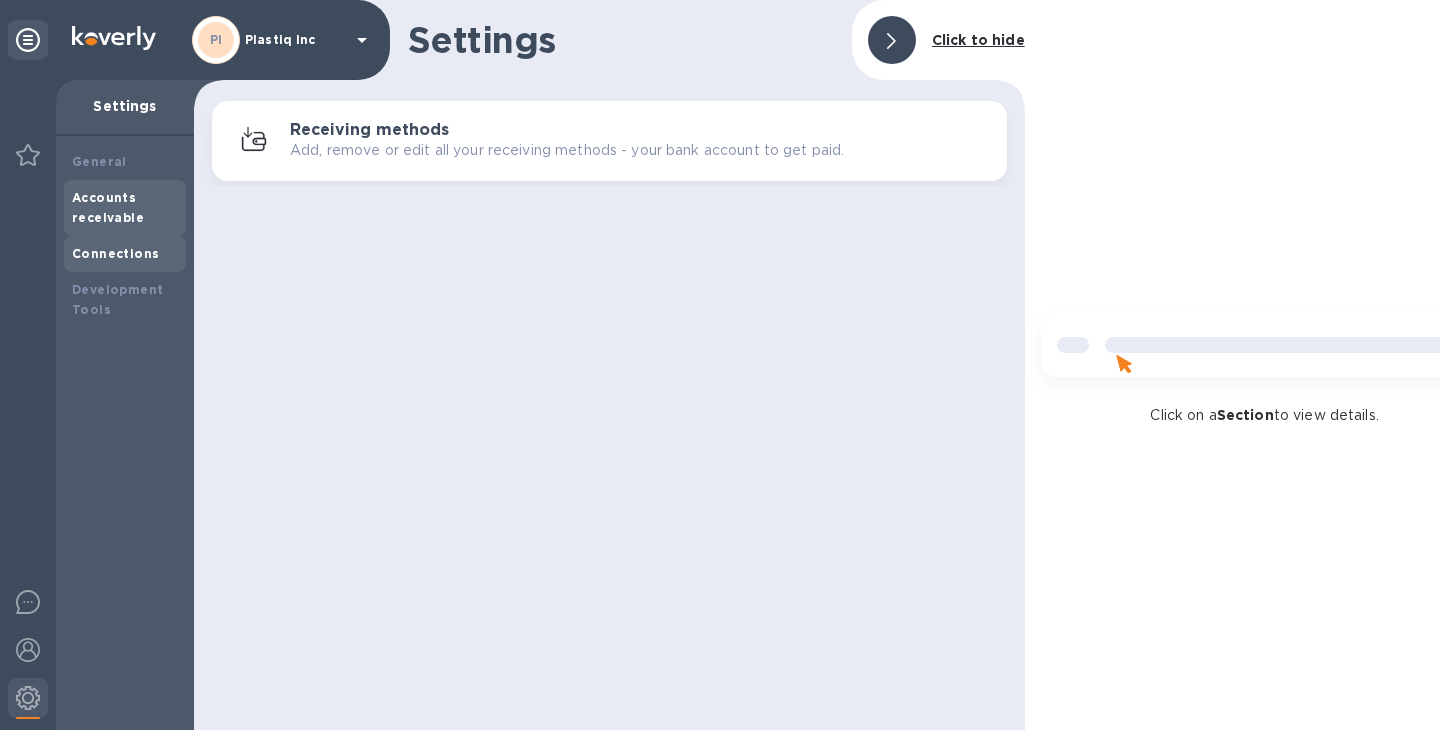 click on "Connections" at bounding box center (115, 253) 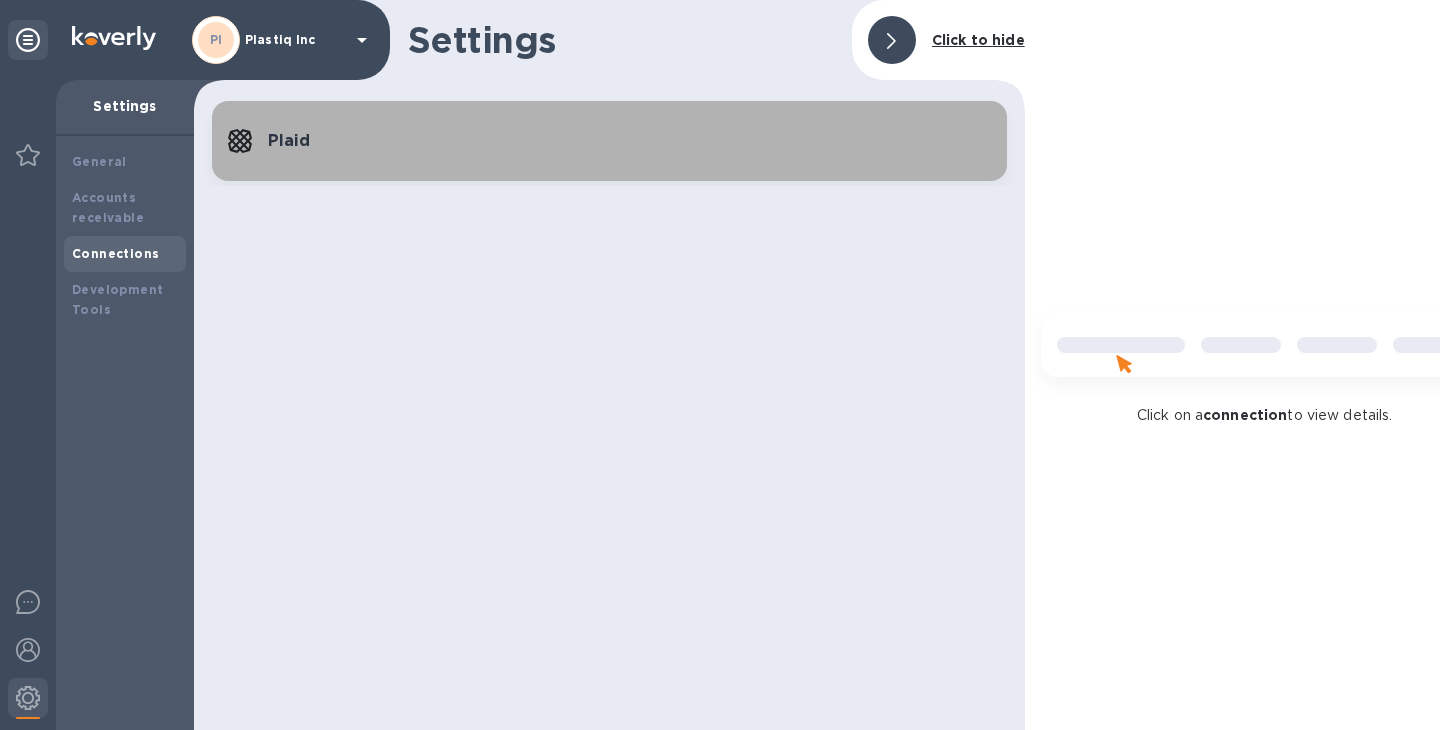 click on "Plaid" at bounding box center (629, 141) 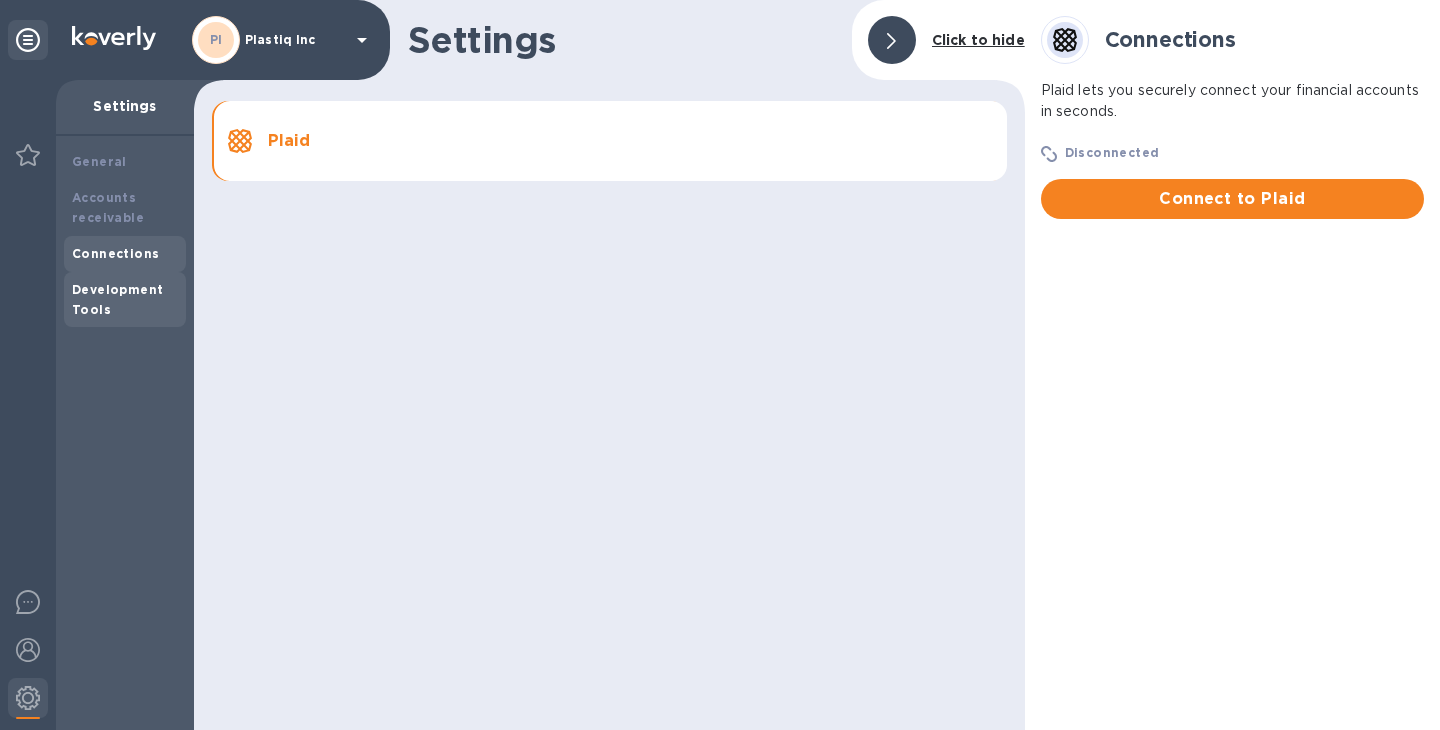 click on "Development Tools" at bounding box center [125, 300] 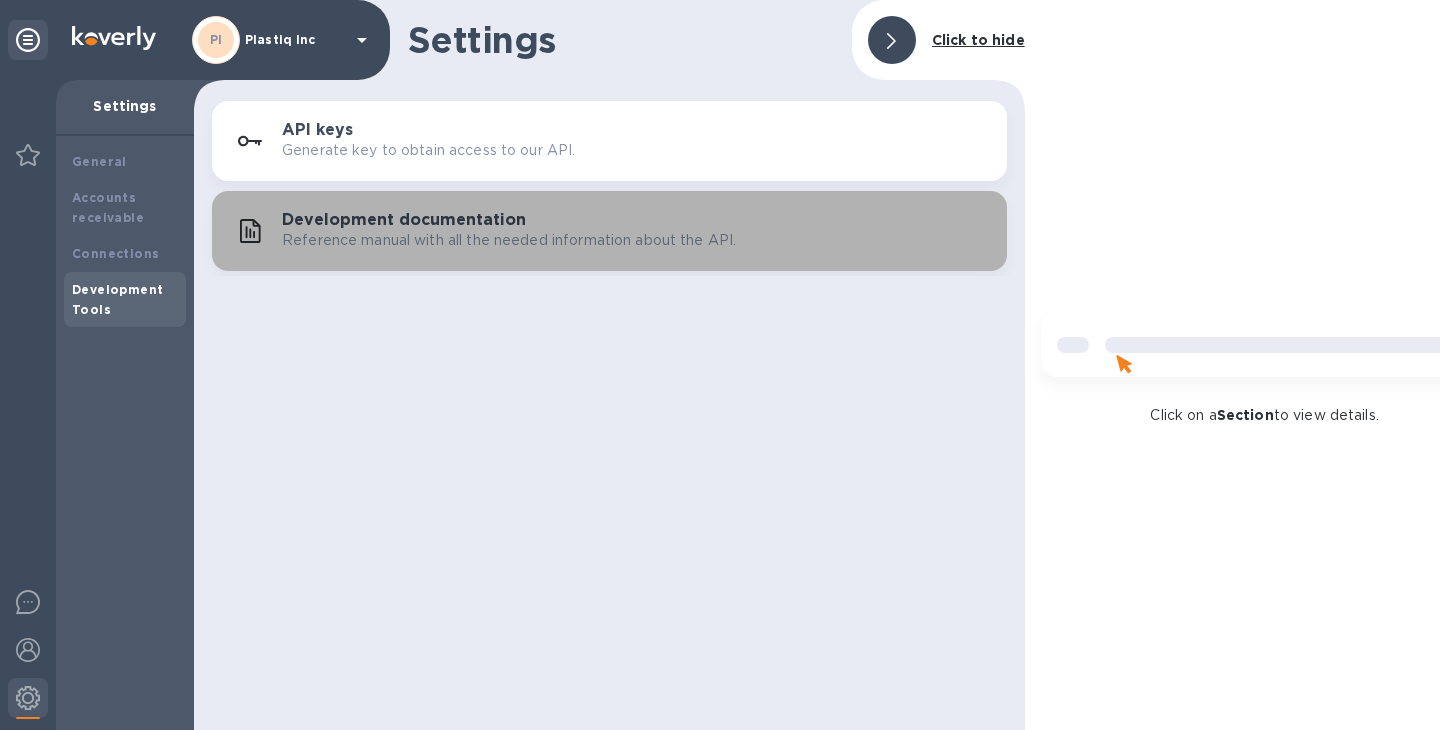 click on "Development documentation" at bounding box center (404, 220) 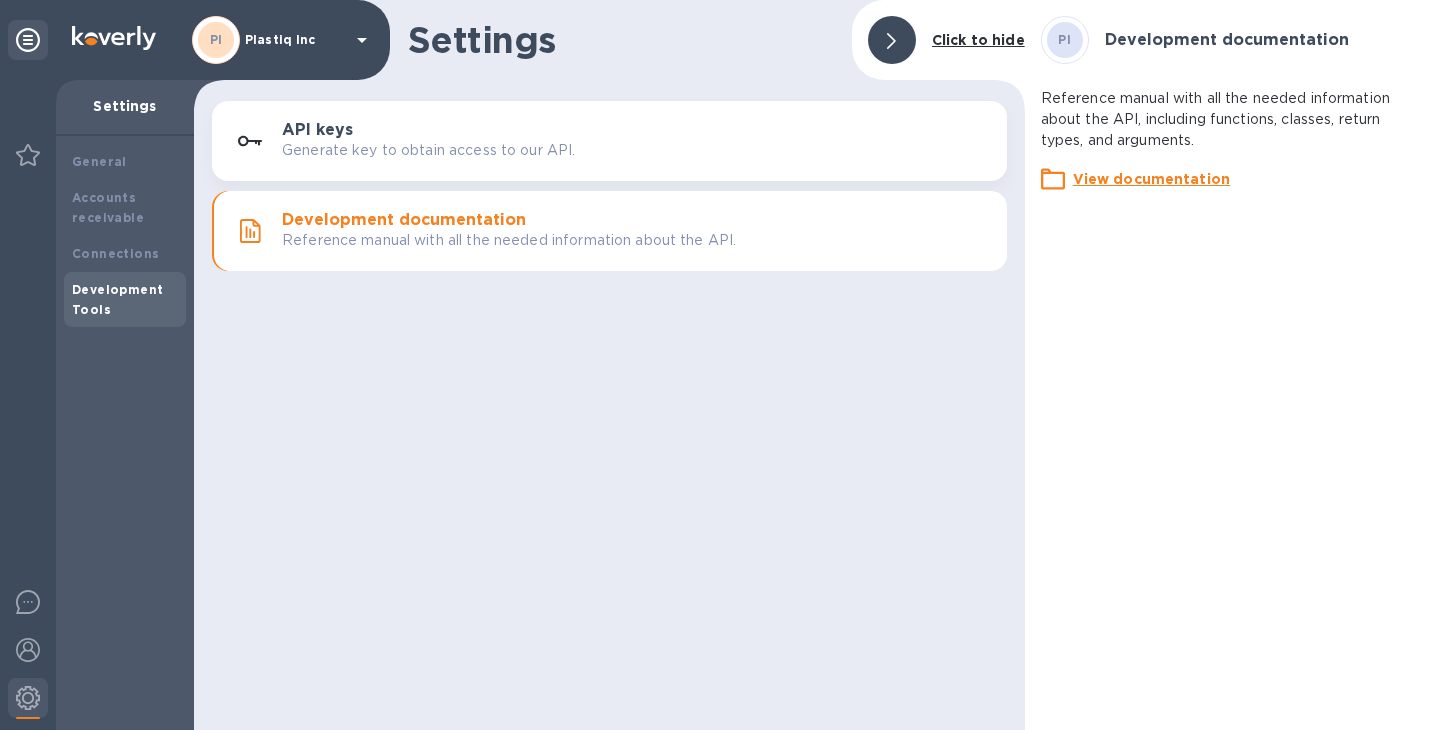 click on "View documentation" at bounding box center [1151, 179] 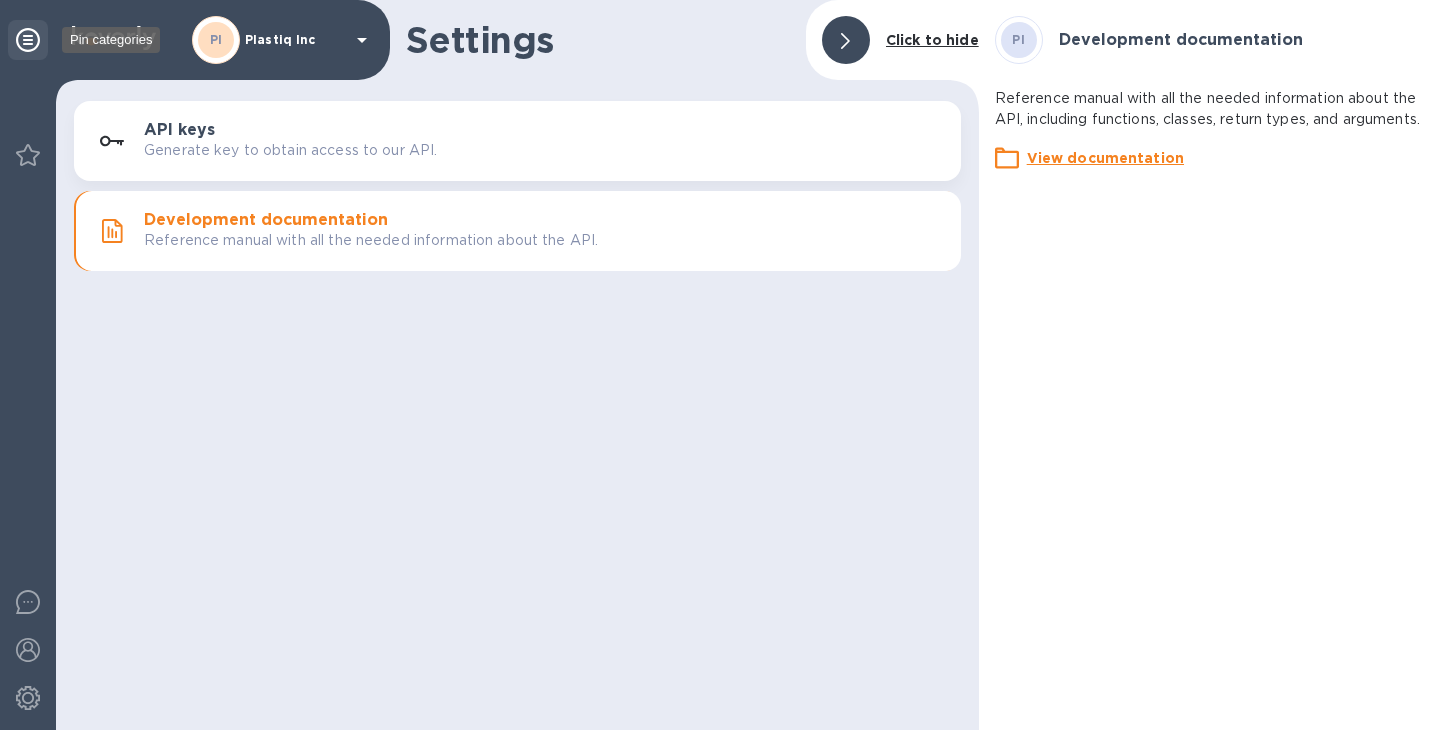 click 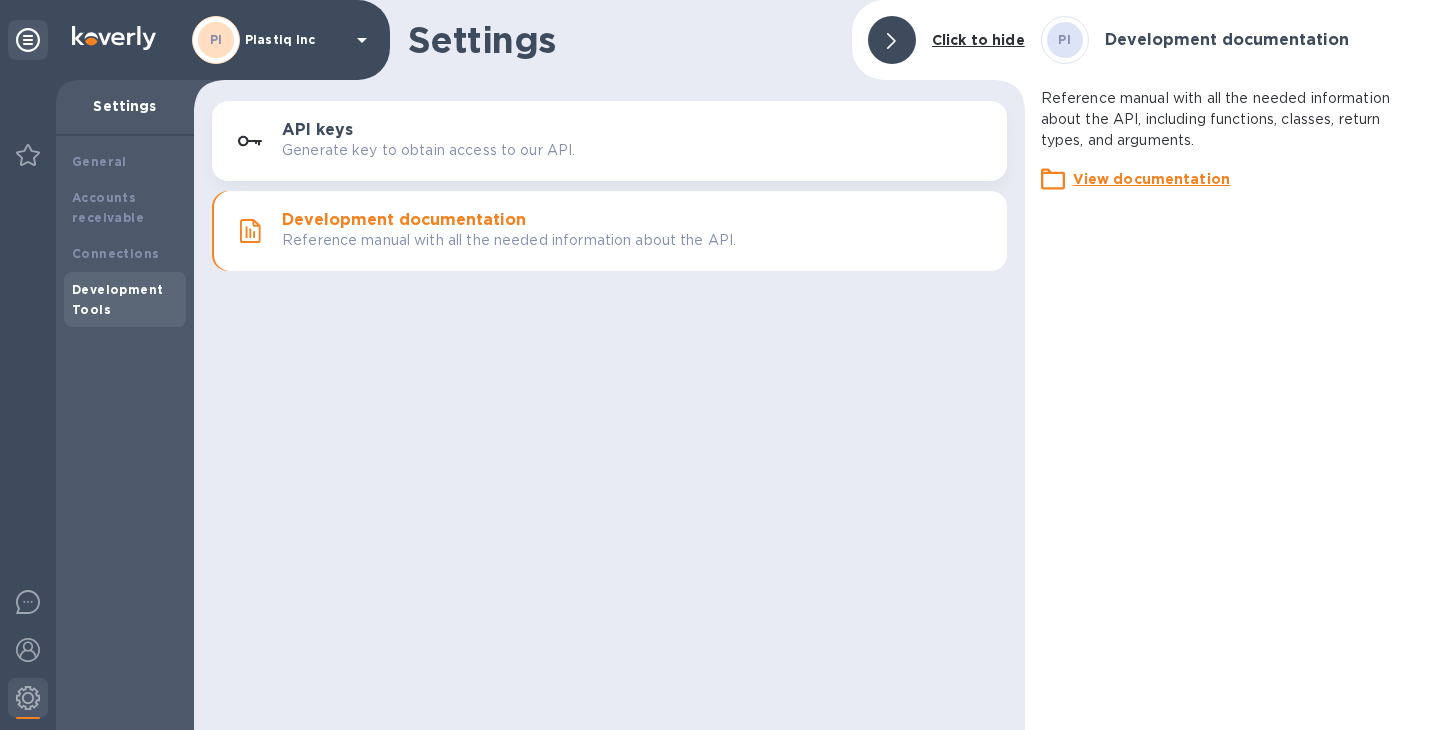 click on "PI Plastiq Inc" at bounding box center (283, 40) 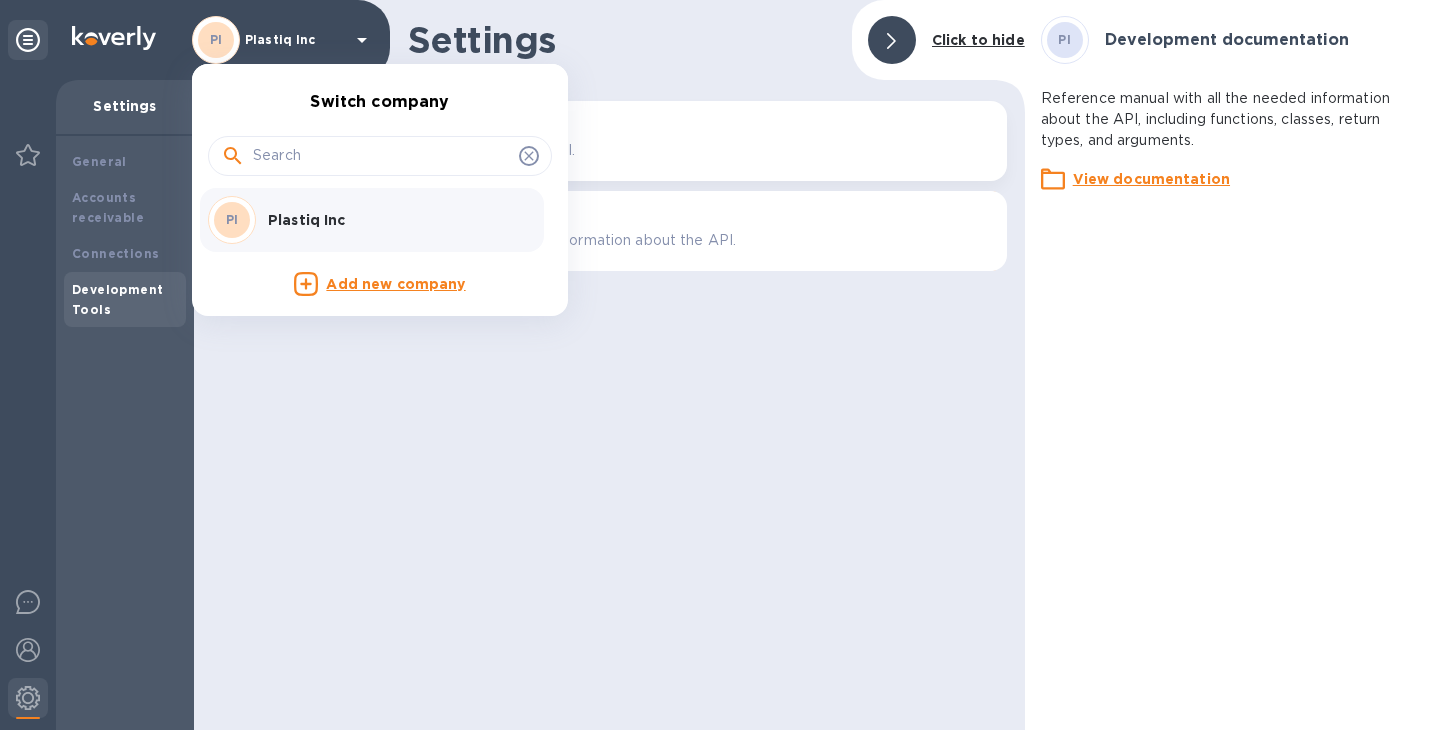 click on "Plastiq Inc" at bounding box center [394, 220] 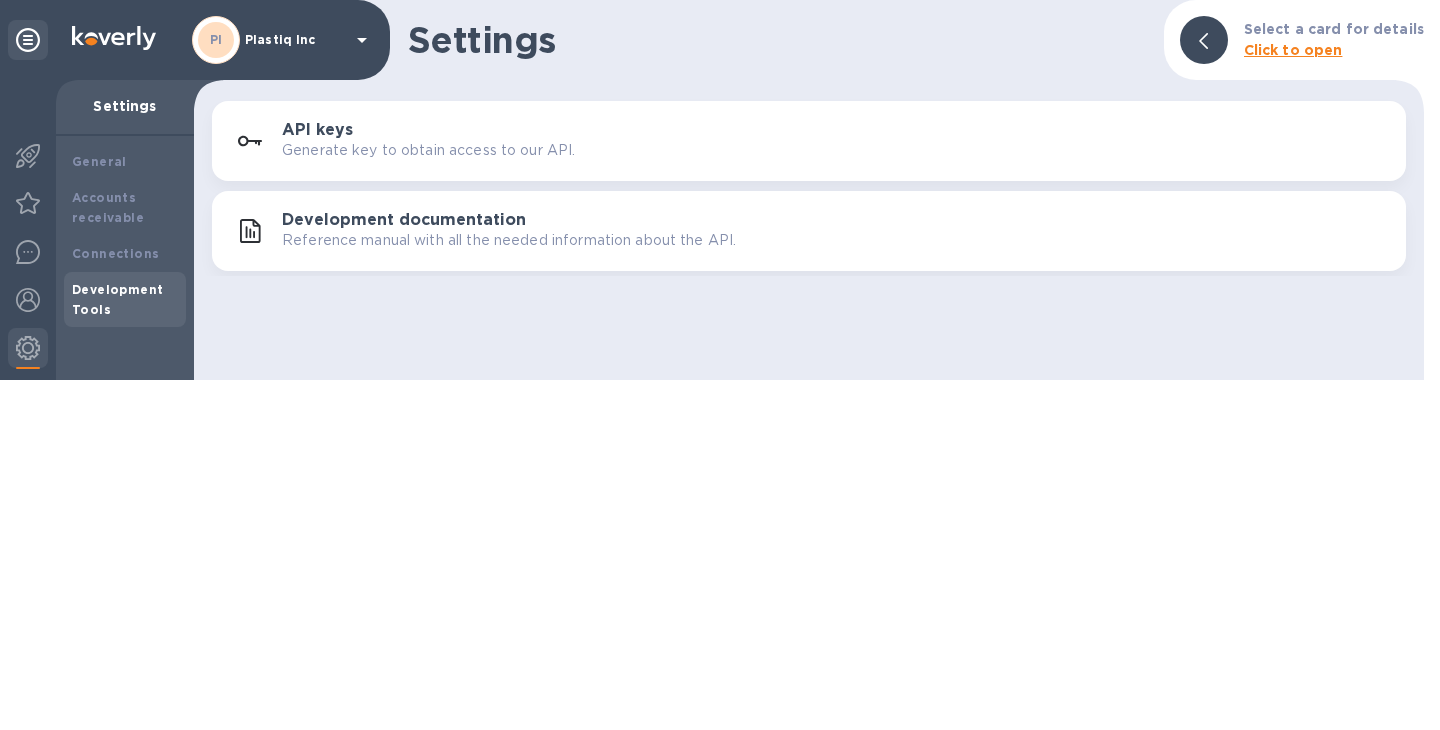 scroll, scrollTop: 0, scrollLeft: 0, axis: both 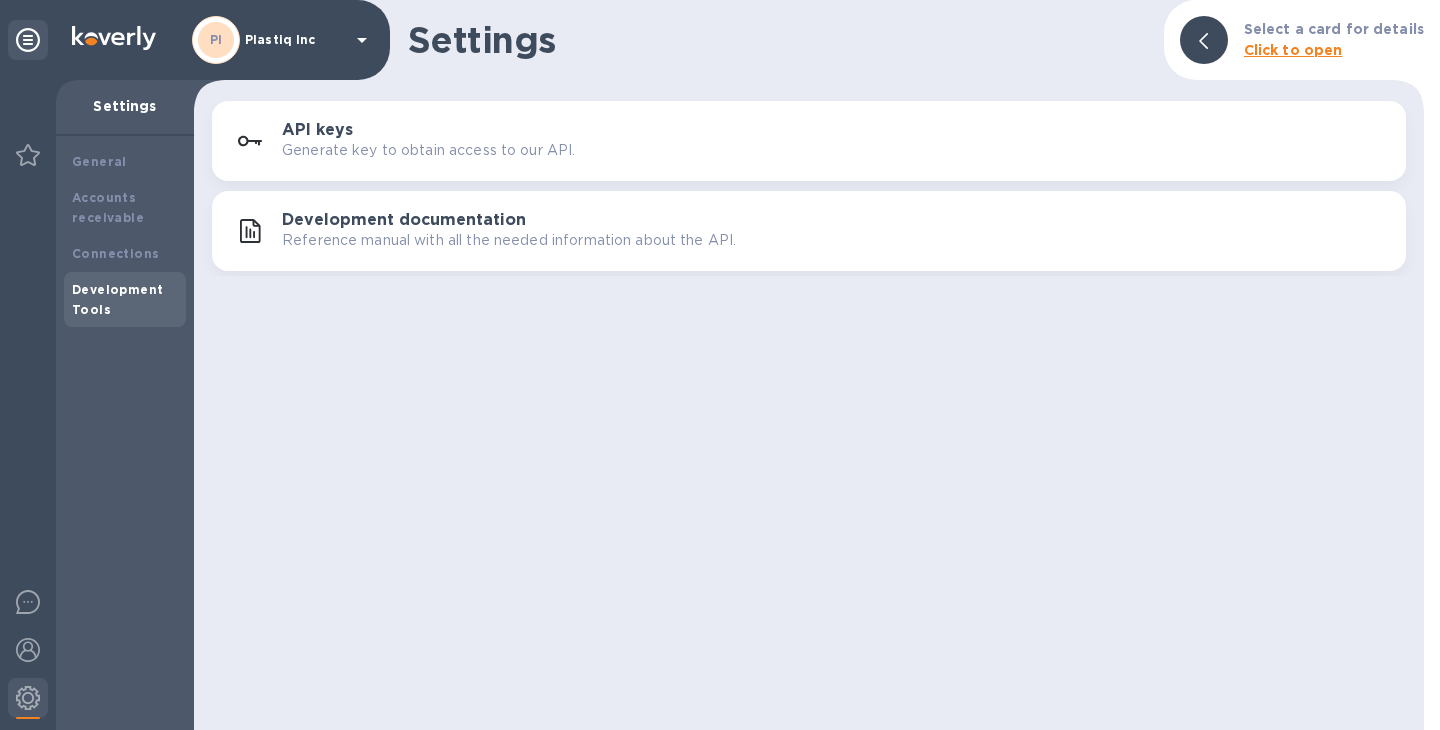 click 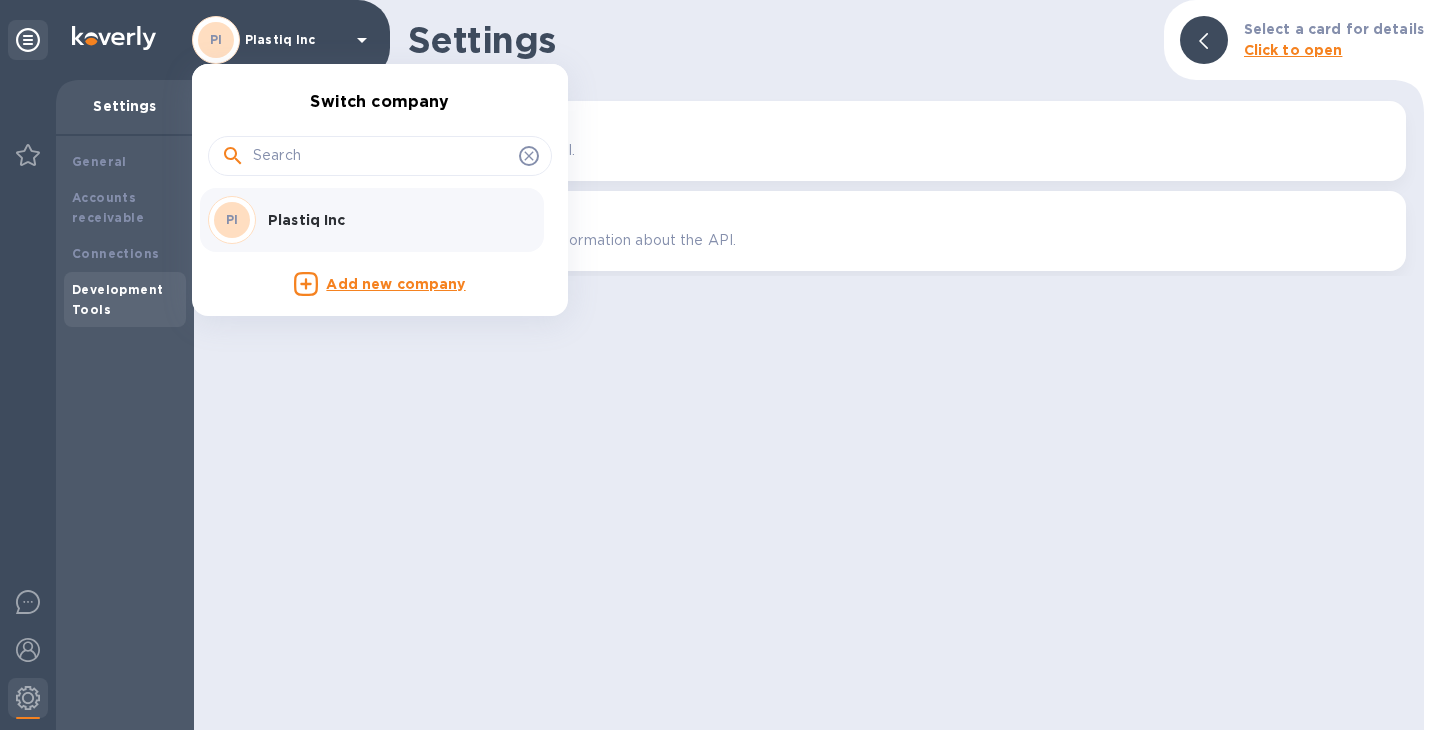 click at bounding box center [720, 365] 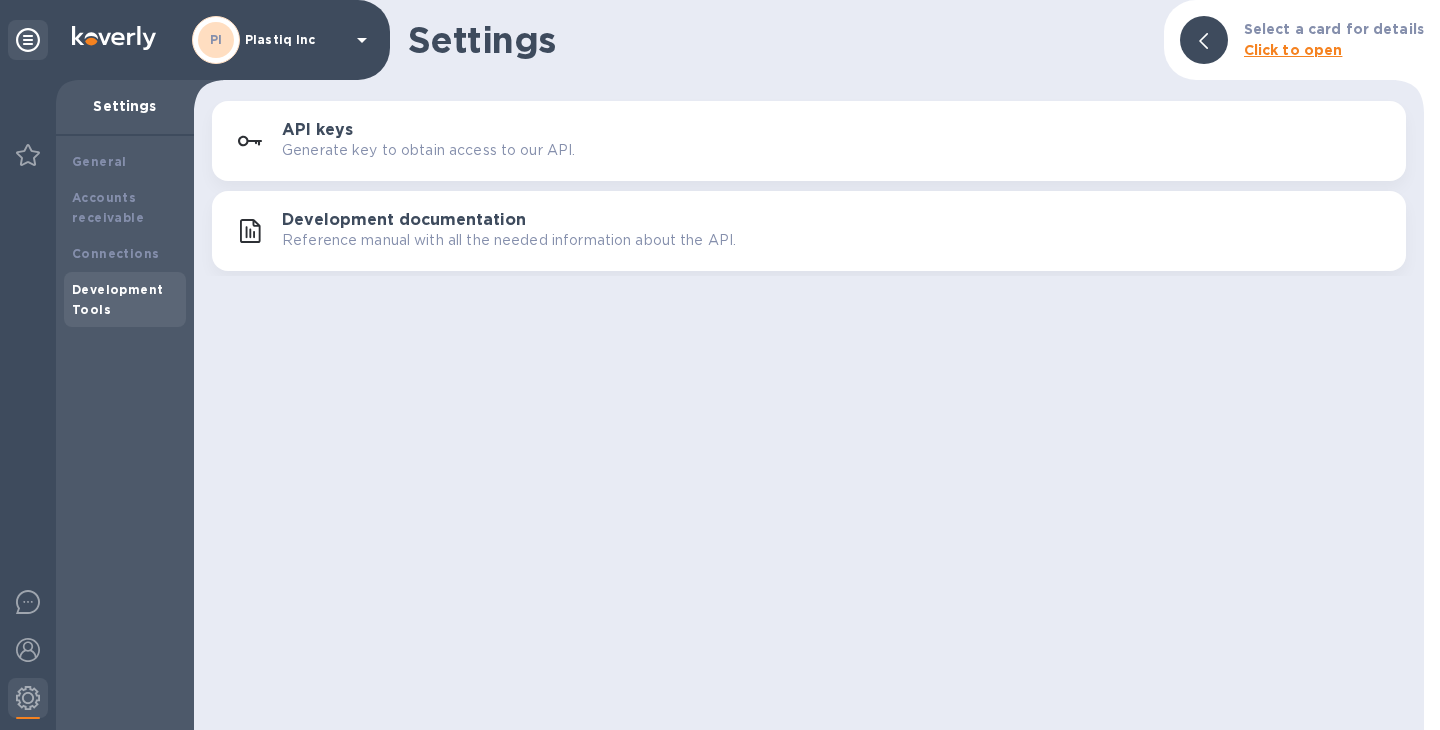 click on "Settings Select a card for details Click to open API keys Generate key to obtain access to our API. Development documentation Reference manual with all the needed information about the API." at bounding box center [809, 365] 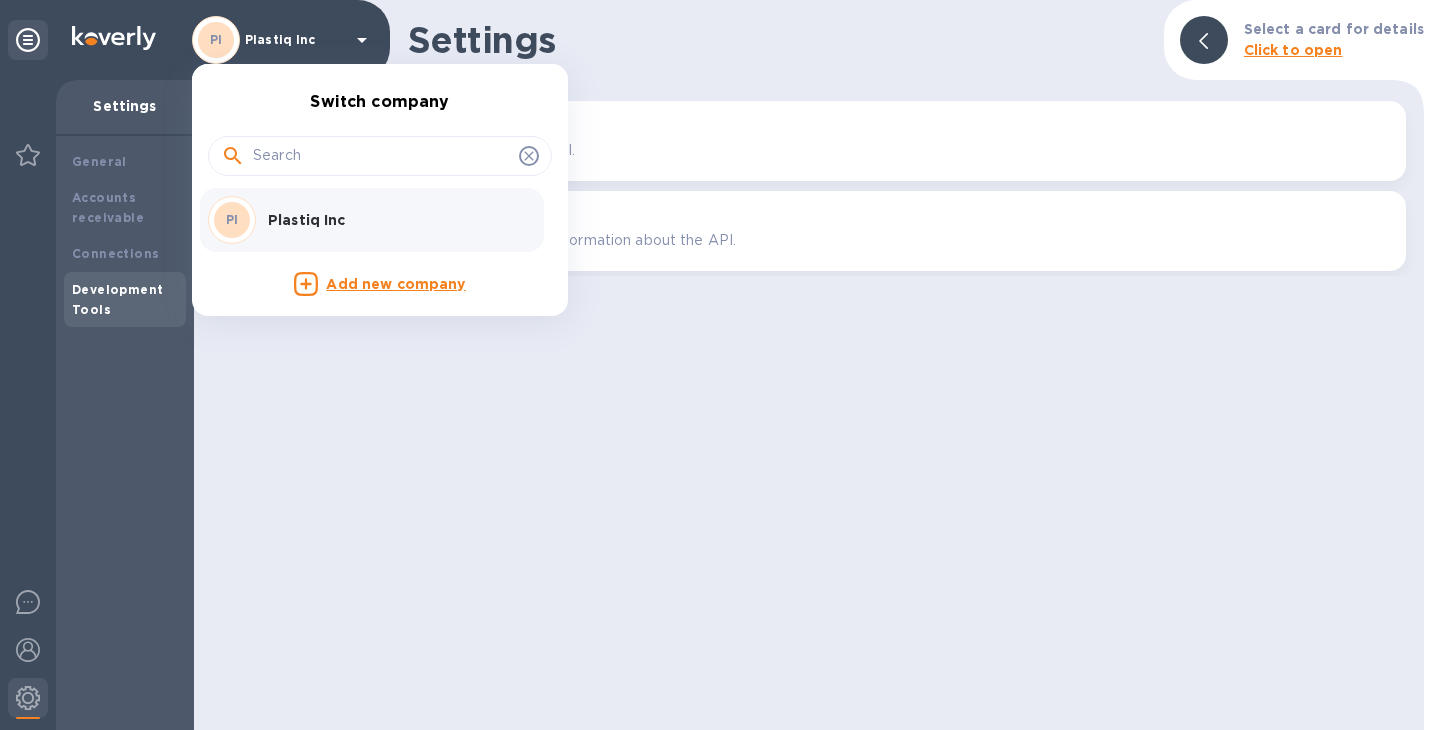 click 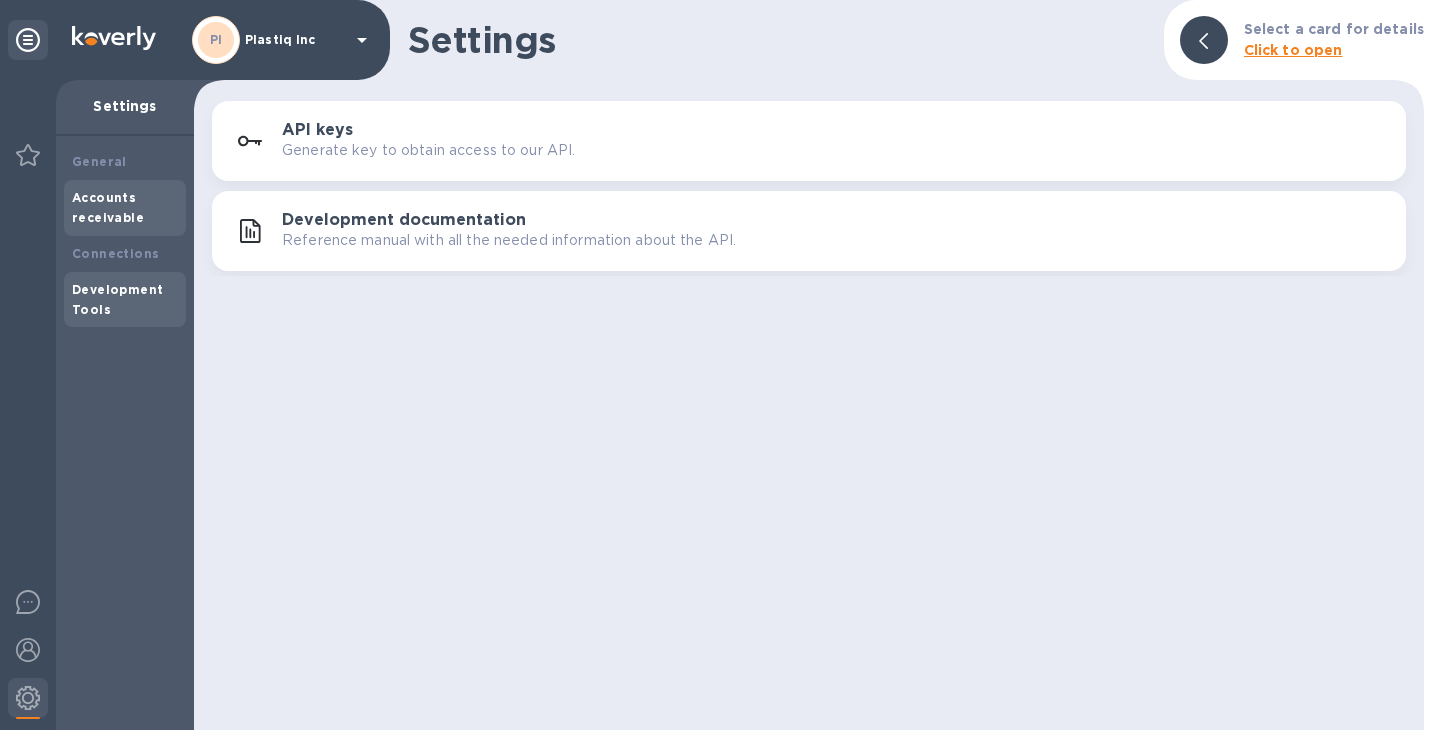 click on "Accounts receivable" at bounding box center [125, 208] 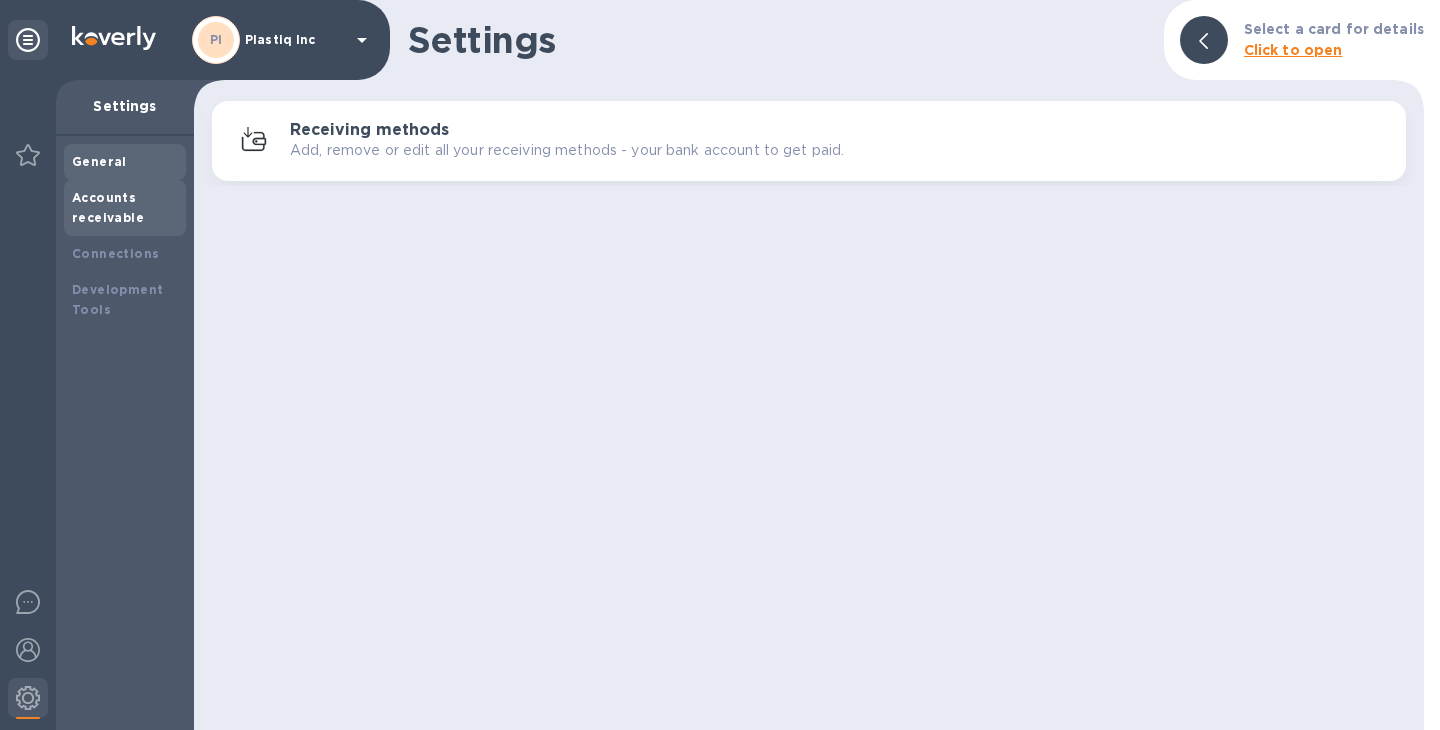 click on "General" at bounding box center (99, 161) 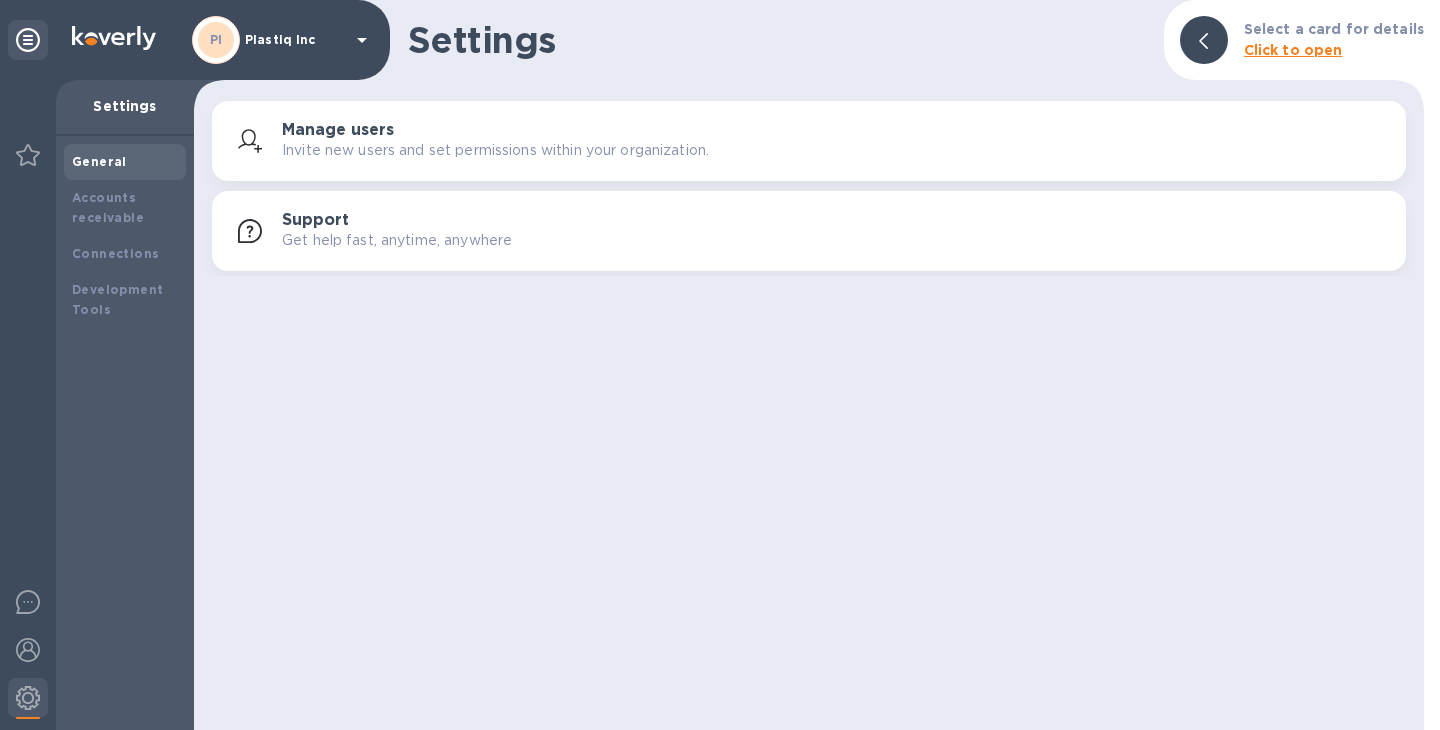 click at bounding box center (114, 38) 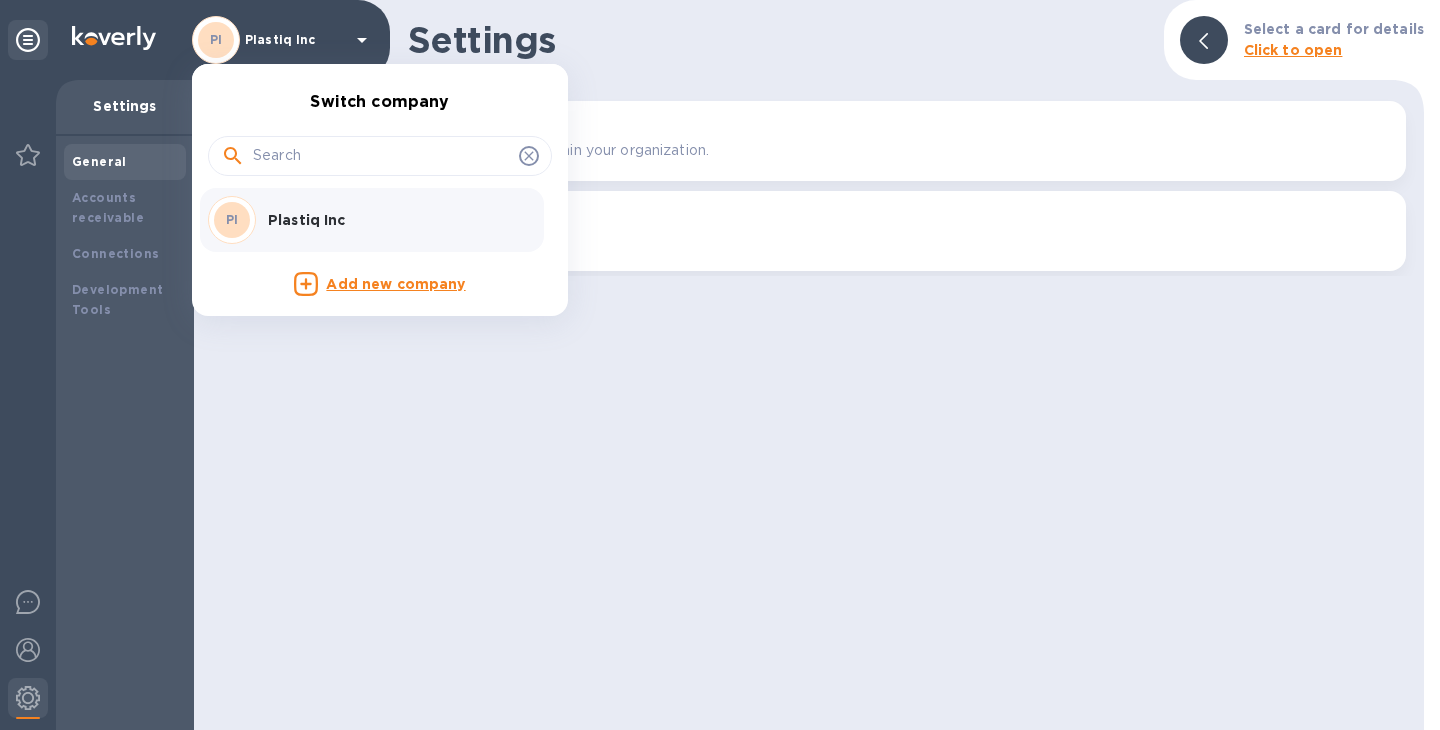 click at bounding box center [720, 365] 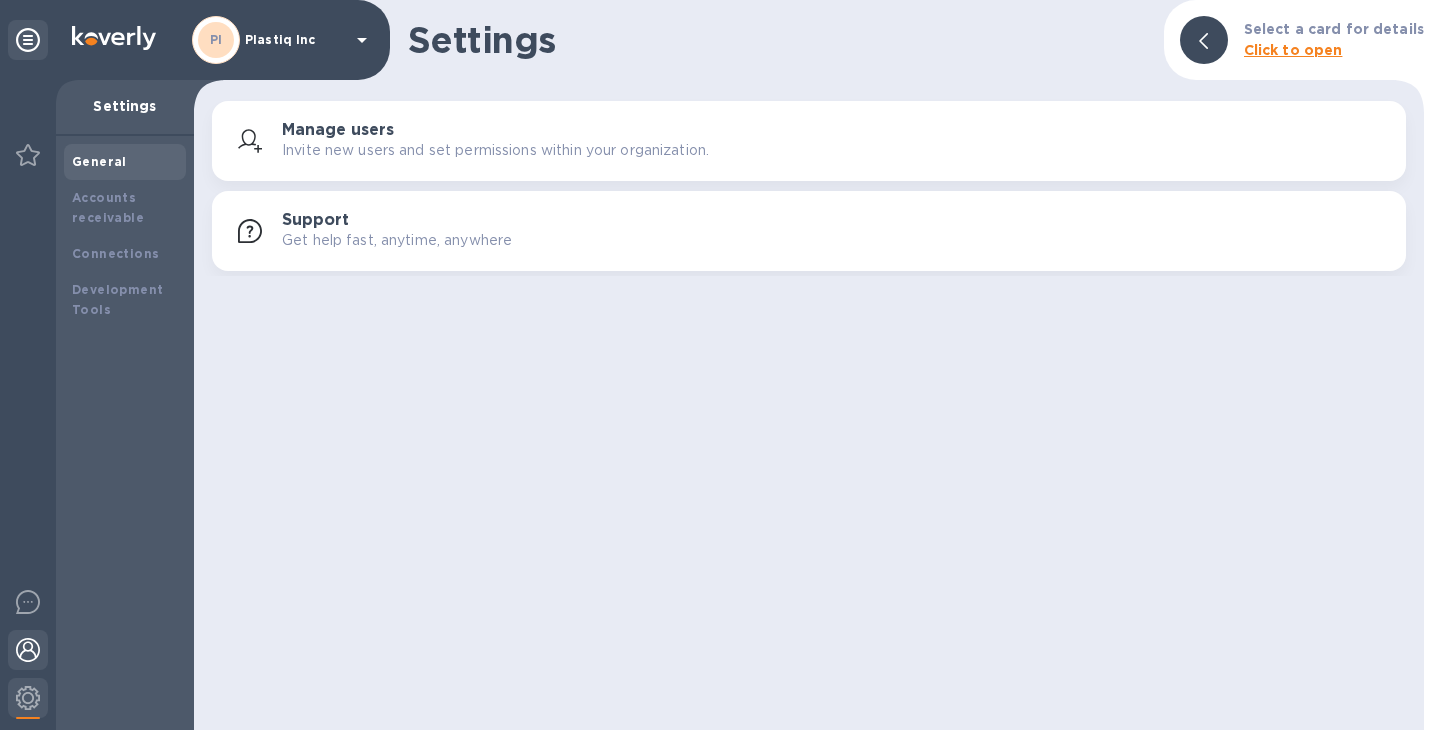 click at bounding box center [28, 650] 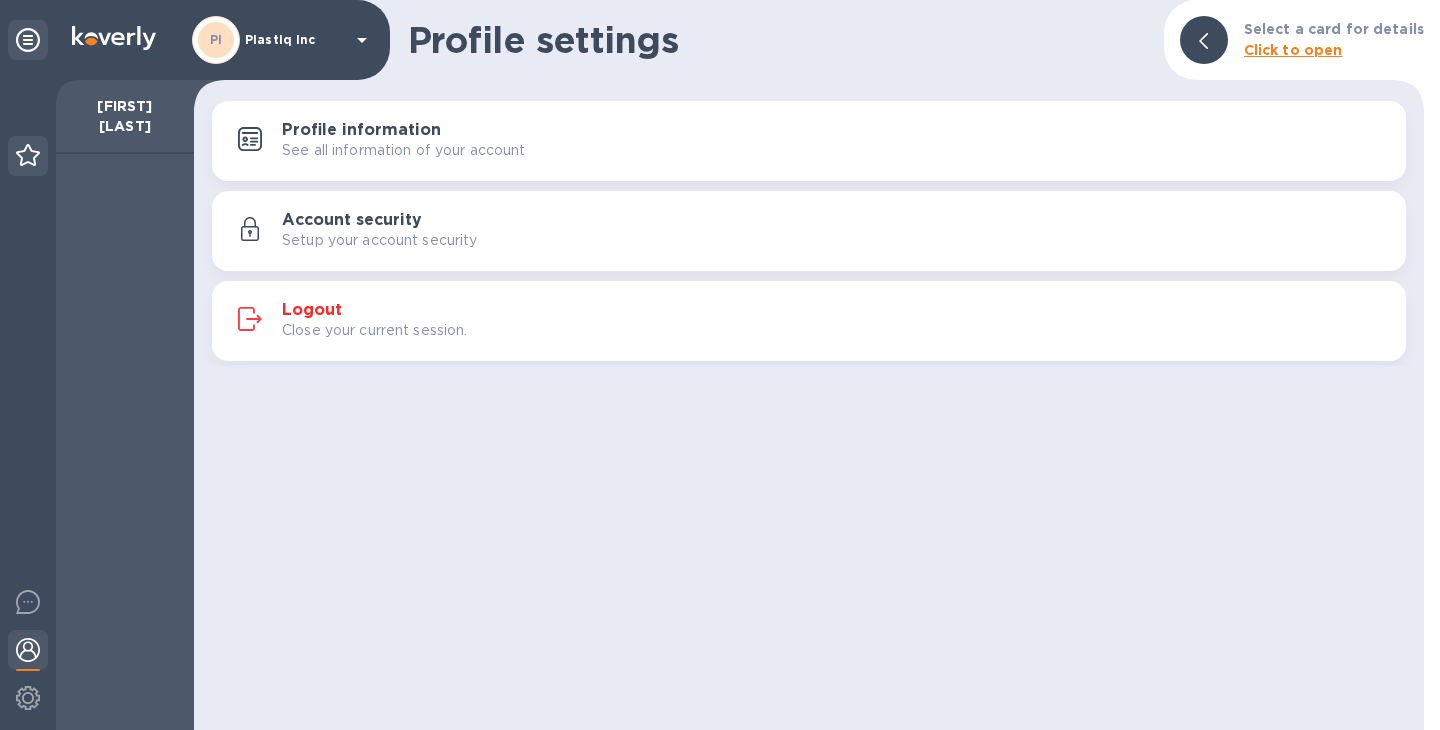 click at bounding box center (28, 155) 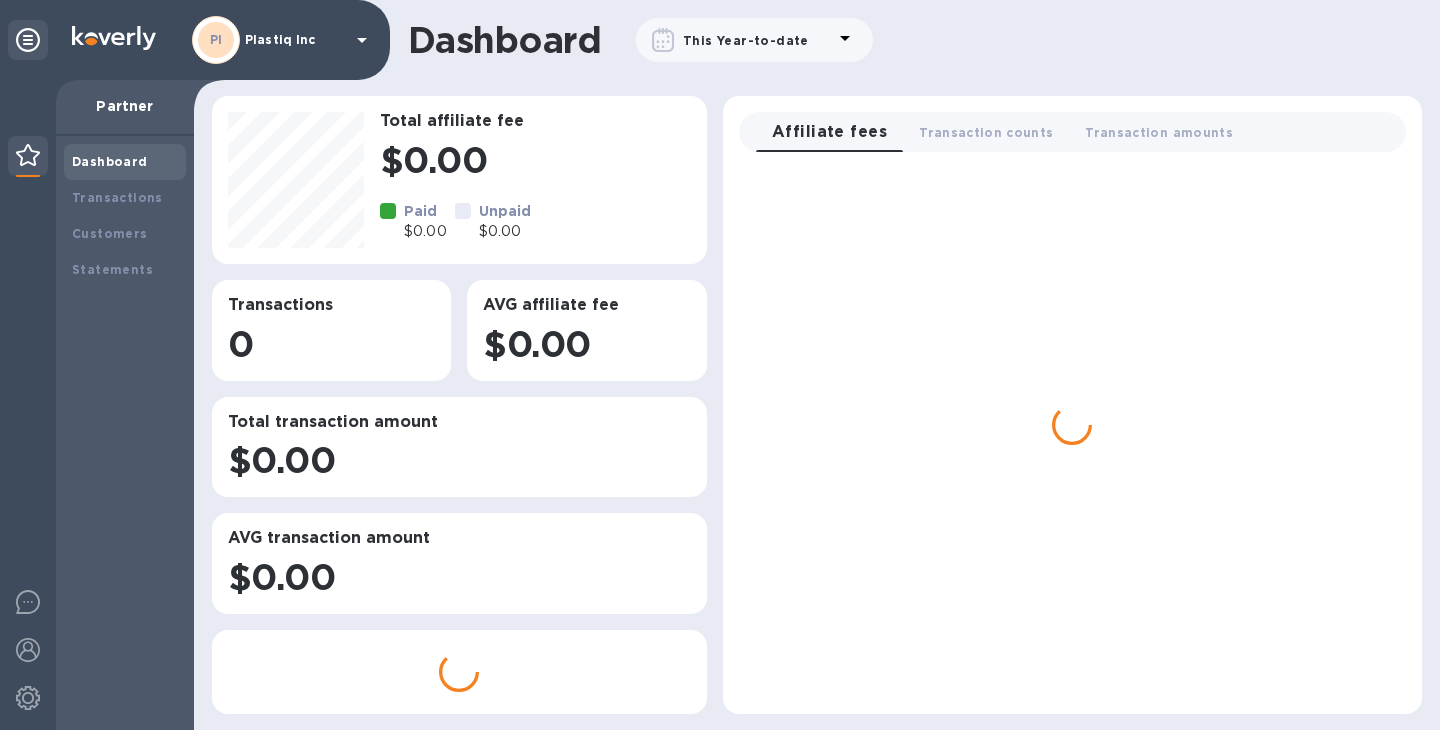 scroll, scrollTop: 999270, scrollLeft: 998754, axis: both 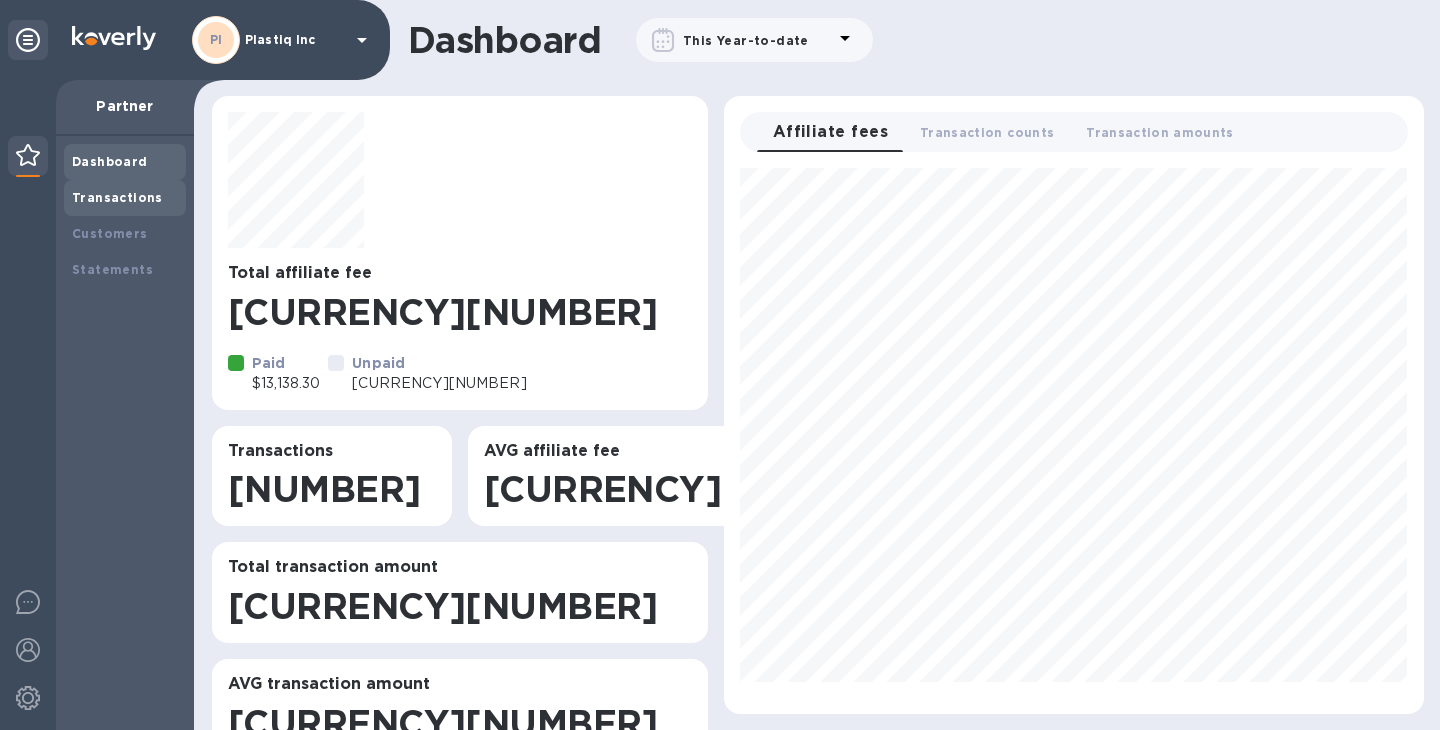 click on "Transactions" at bounding box center (117, 197) 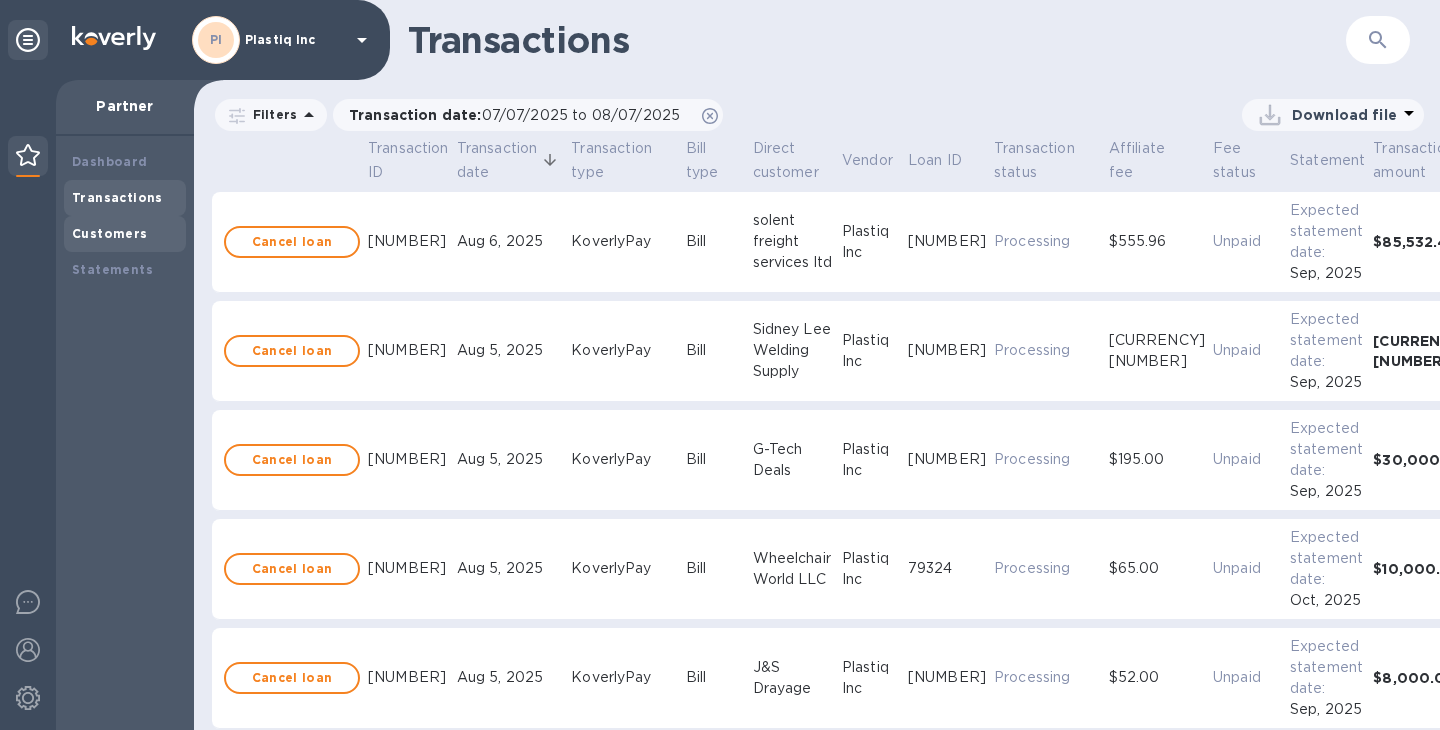 click on "Customers" at bounding box center [110, 233] 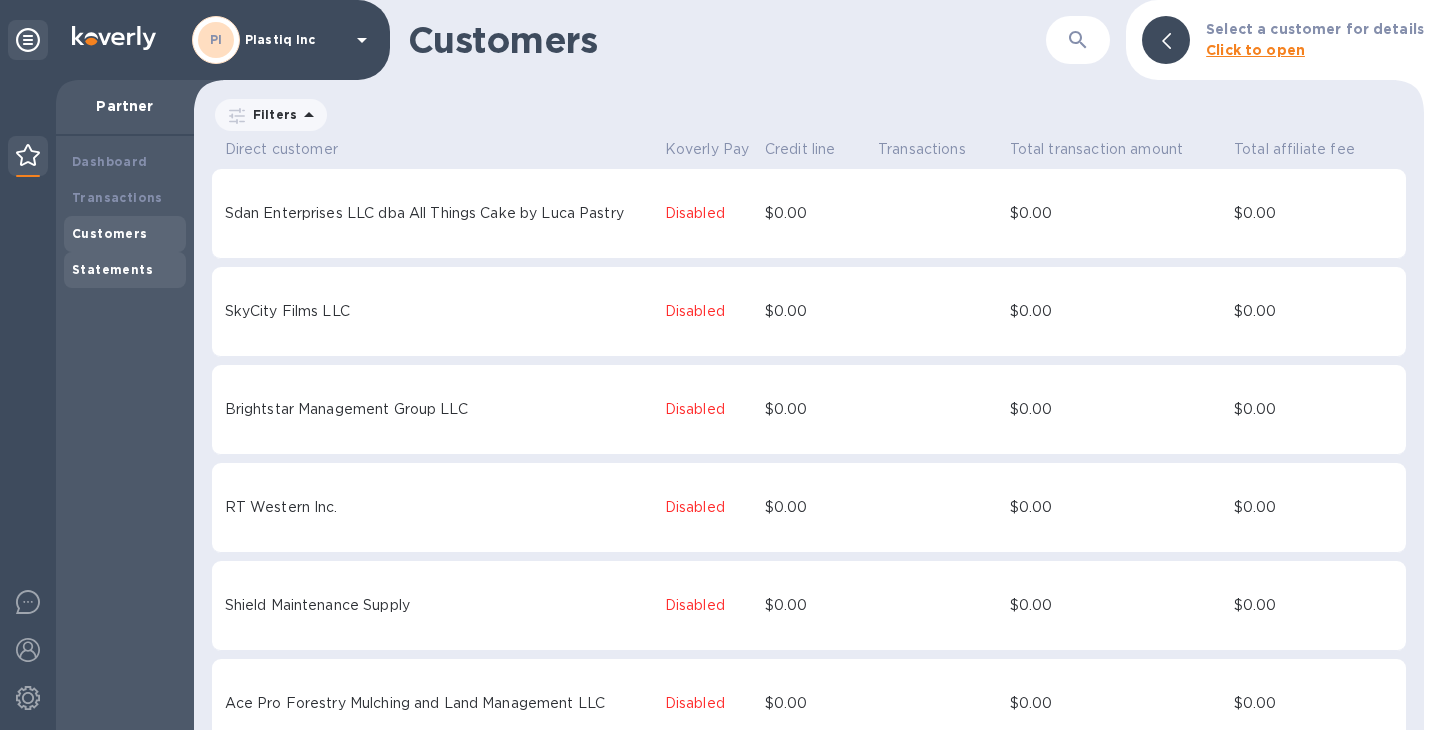 click on "Statements" at bounding box center (112, 269) 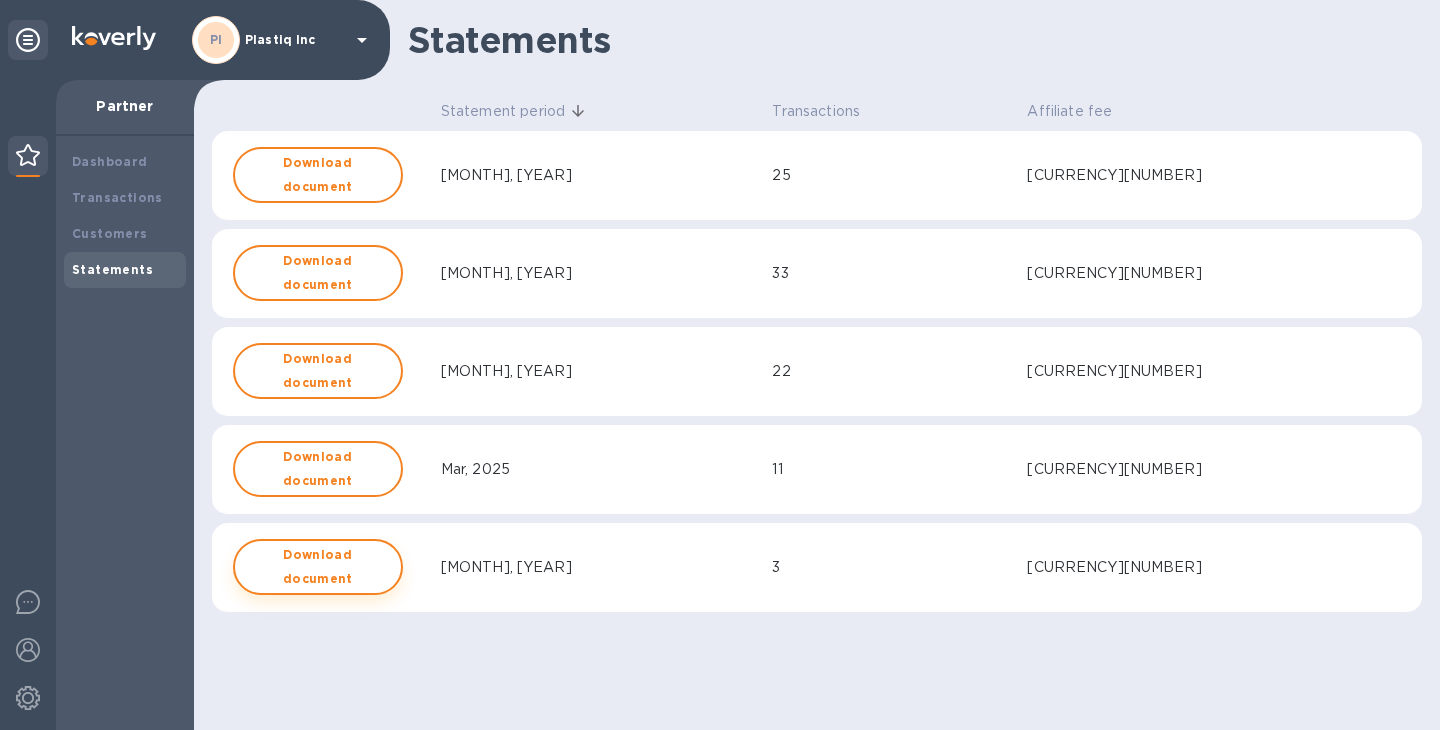 click on "Download document" at bounding box center [318, 567] 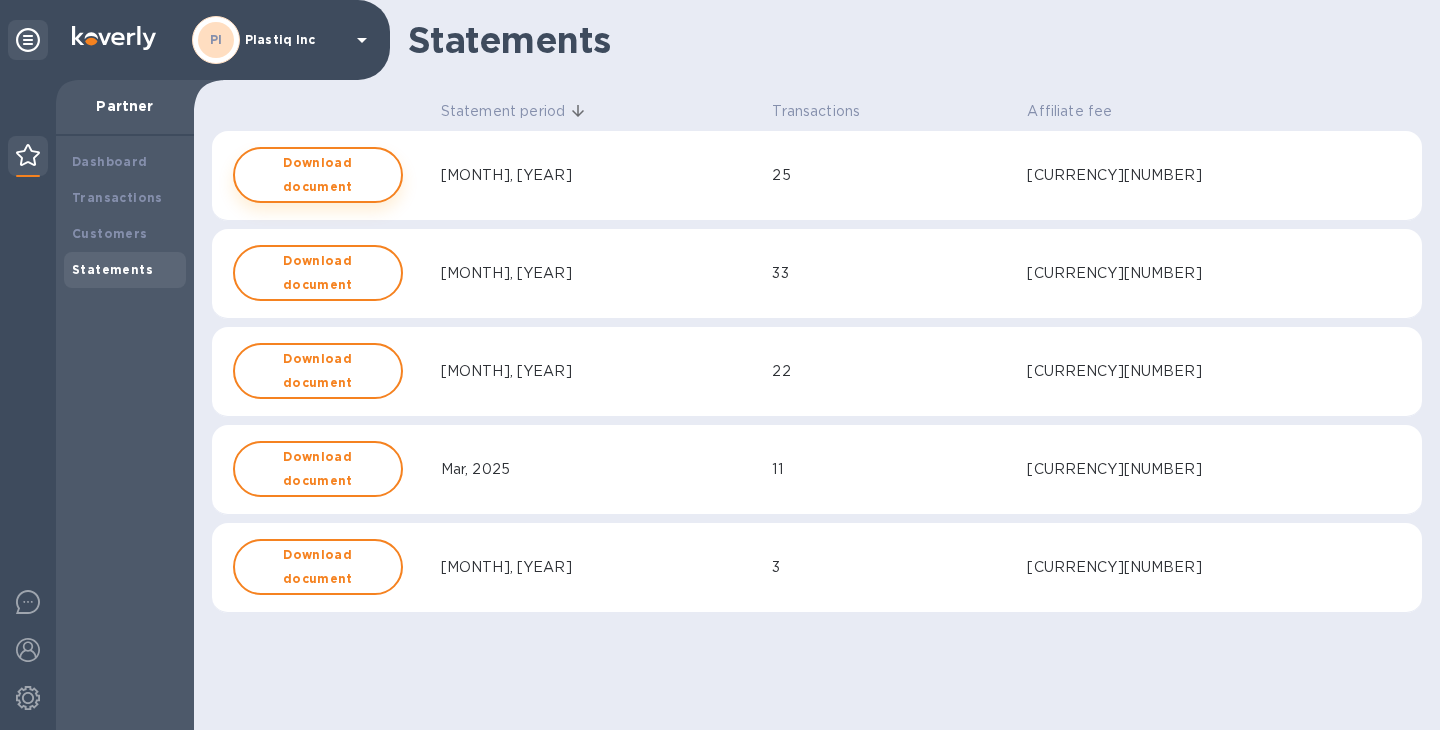 click on "Download document" at bounding box center [318, 175] 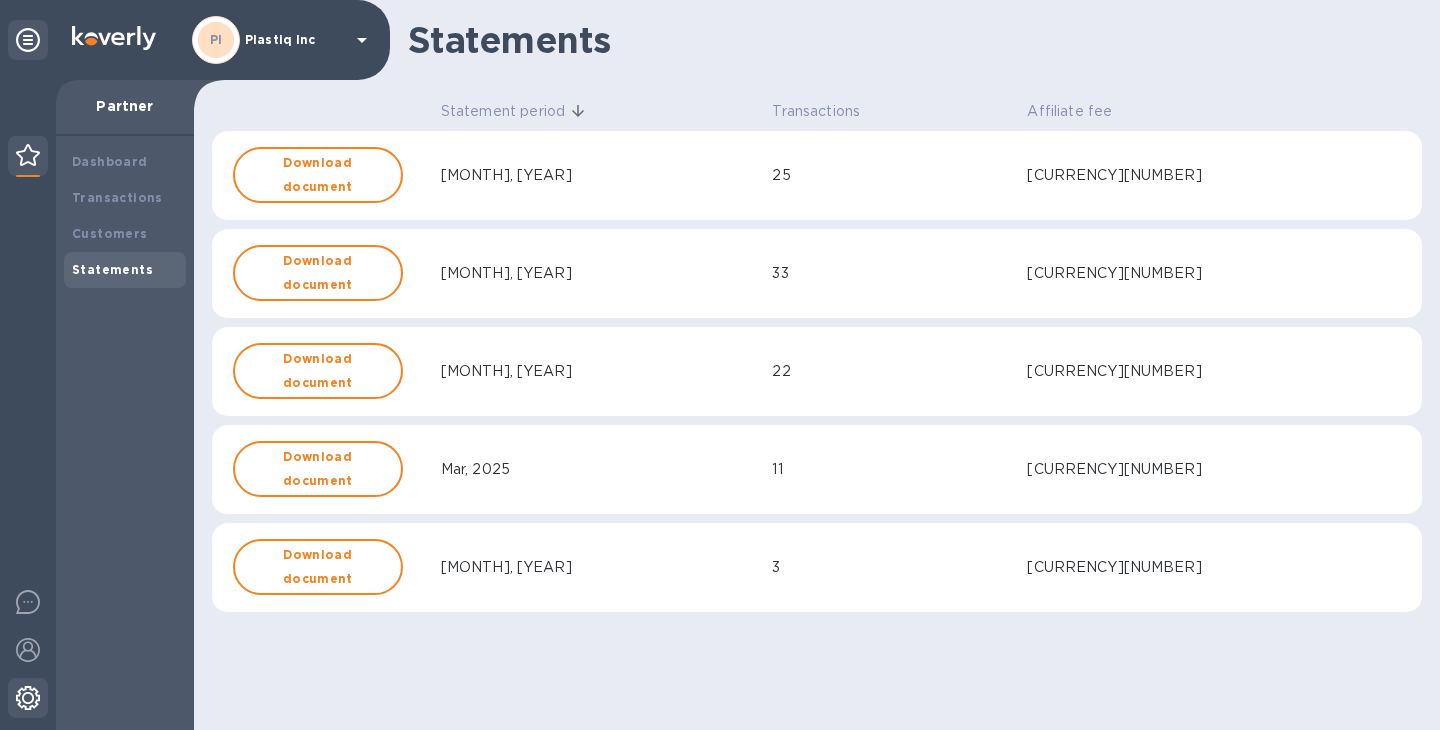 click at bounding box center (28, 700) 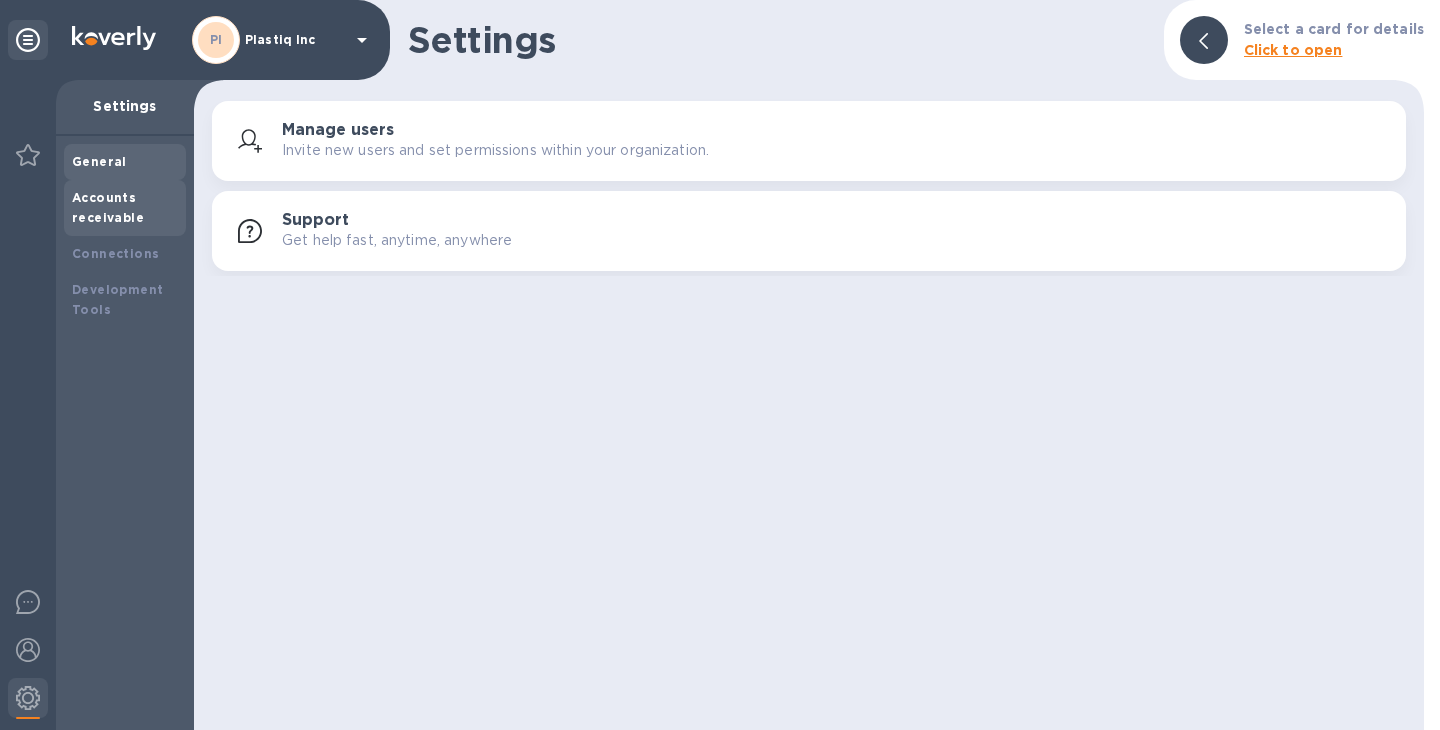 click on "Accounts receivable" at bounding box center (108, 207) 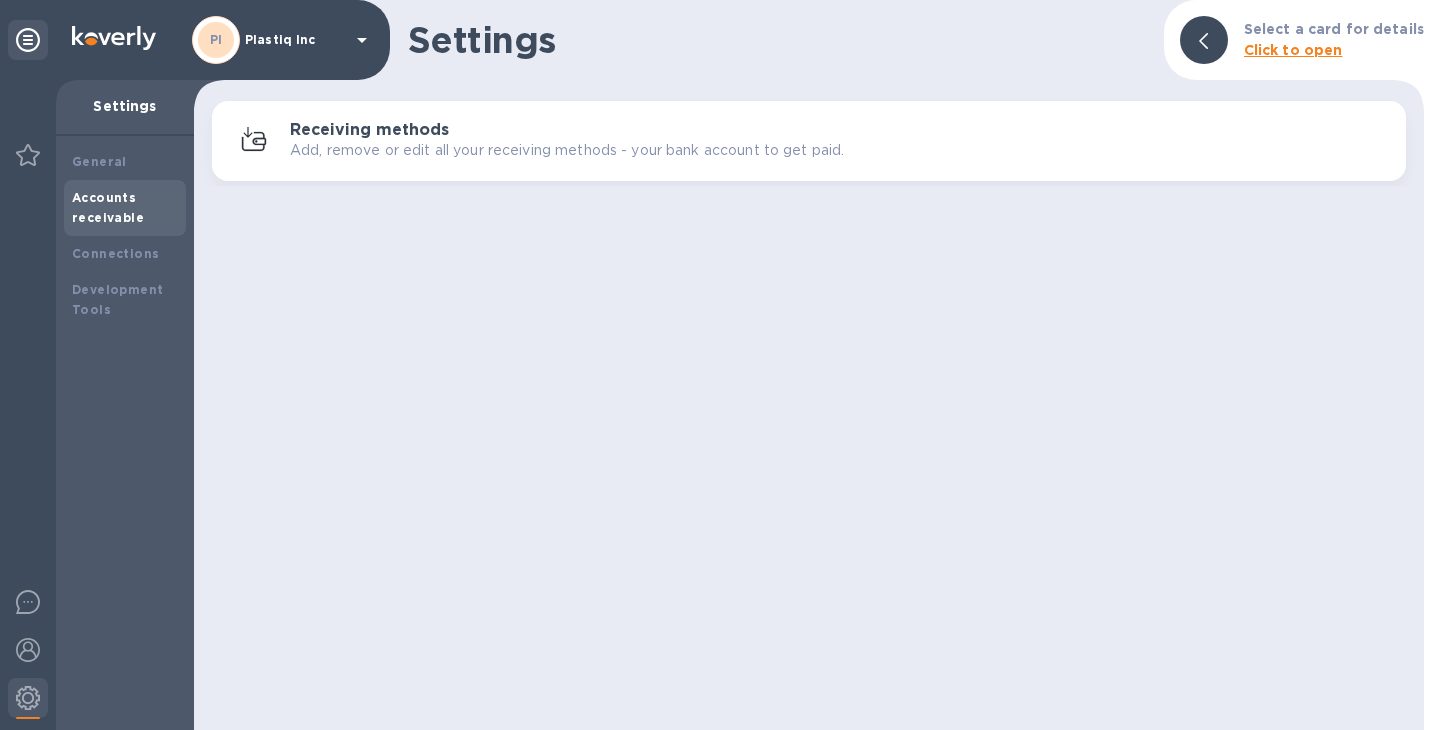 click on "Add, remove or edit all your receiving methods - your bank account to get paid." at bounding box center (567, 150) 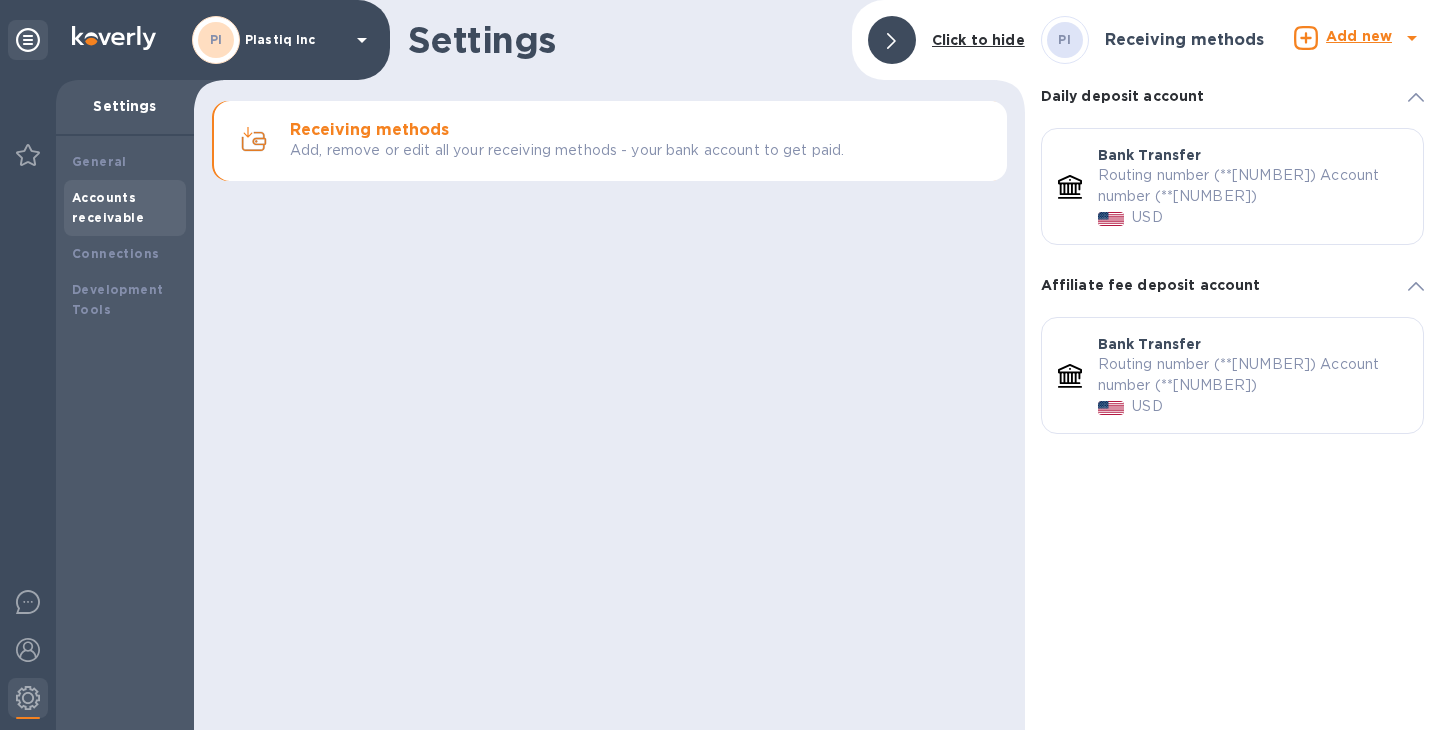 type 